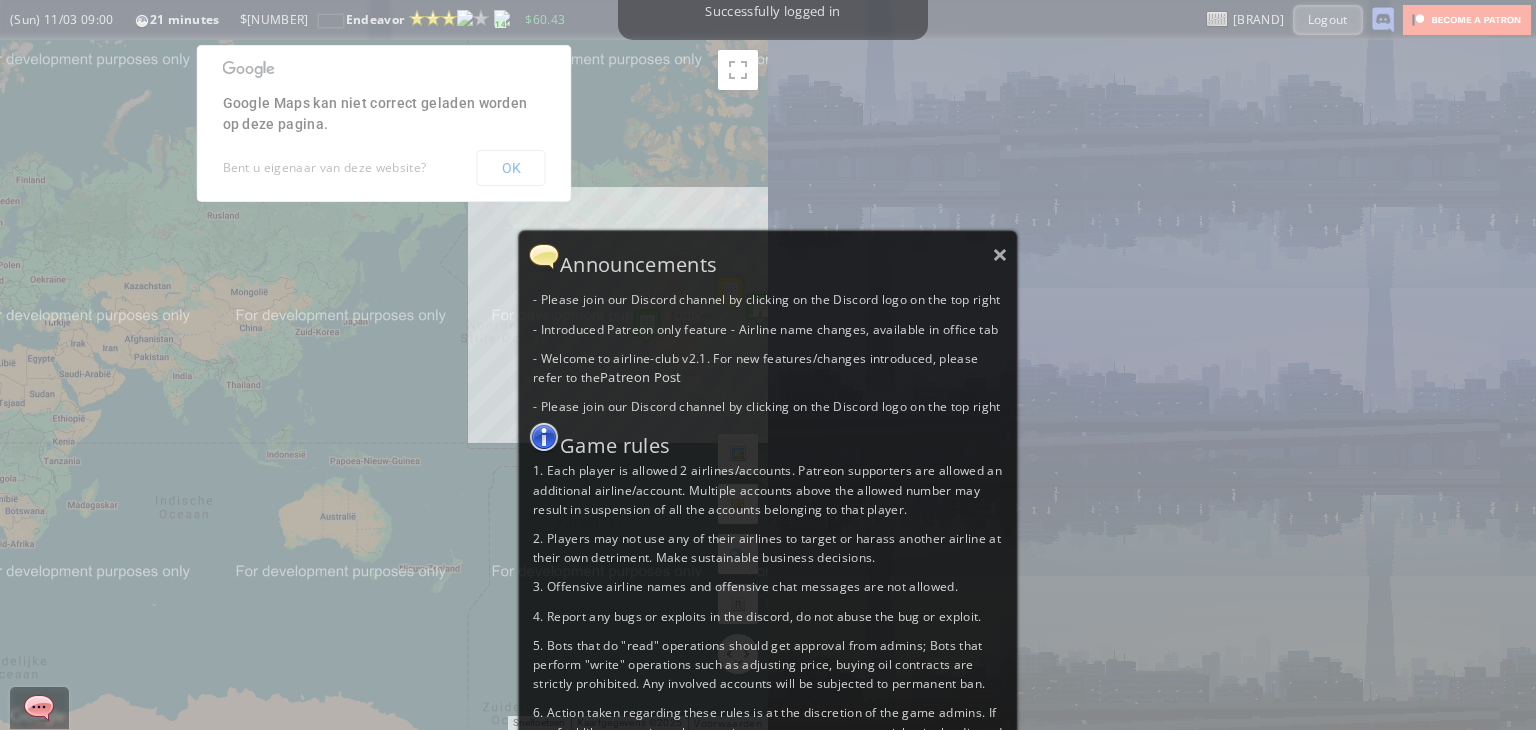 scroll, scrollTop: 0, scrollLeft: 0, axis: both 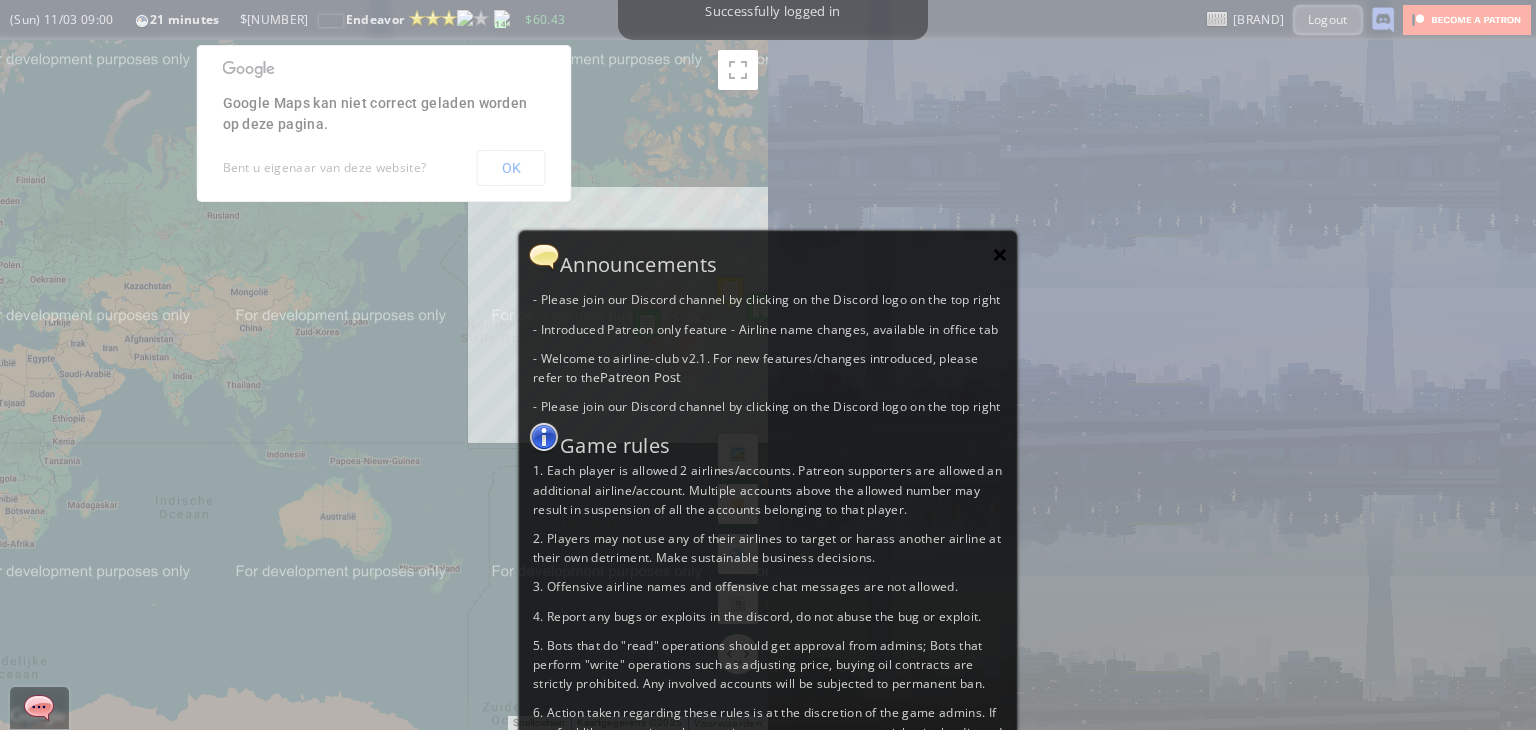 click on "×" at bounding box center (1000, 254) 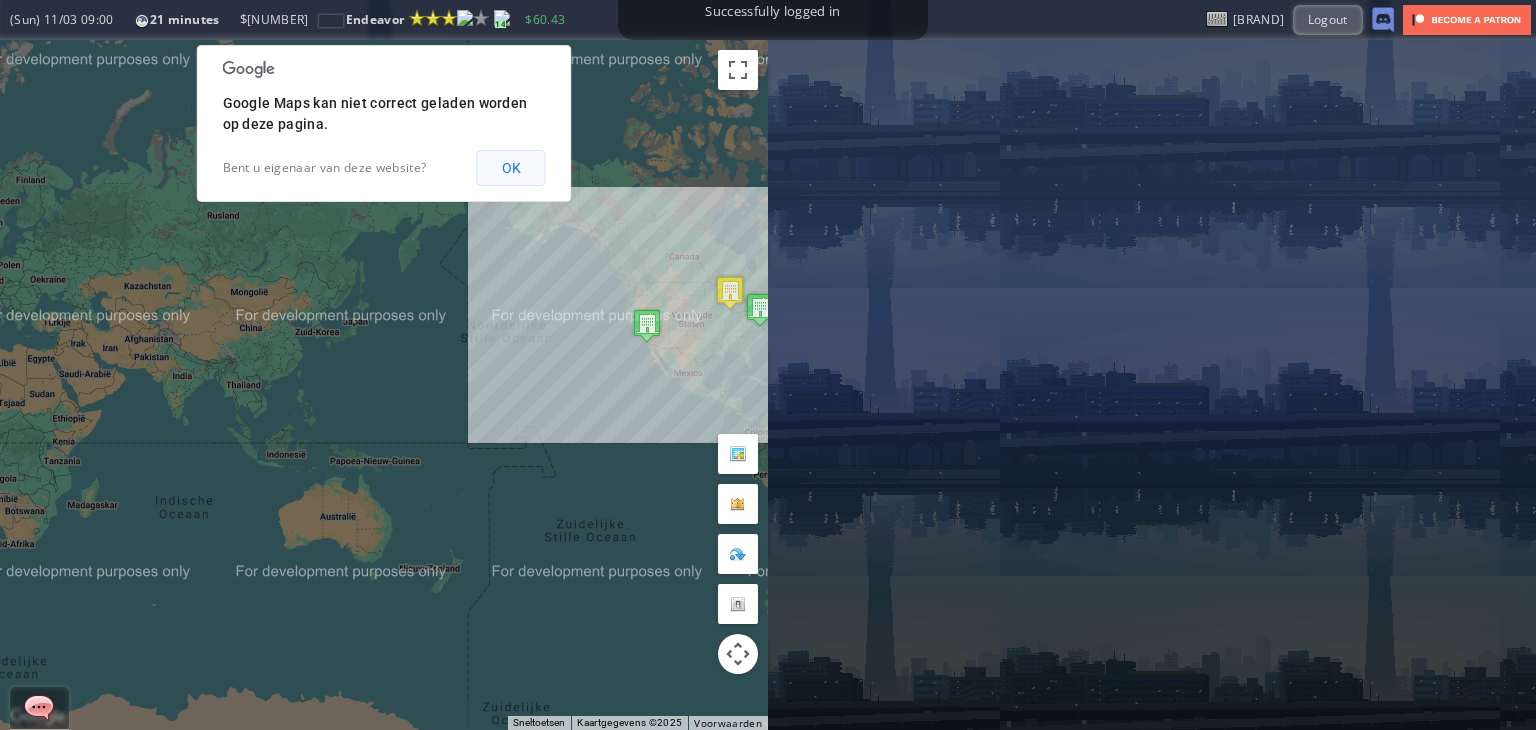 click on "OK" at bounding box center [511, 168] 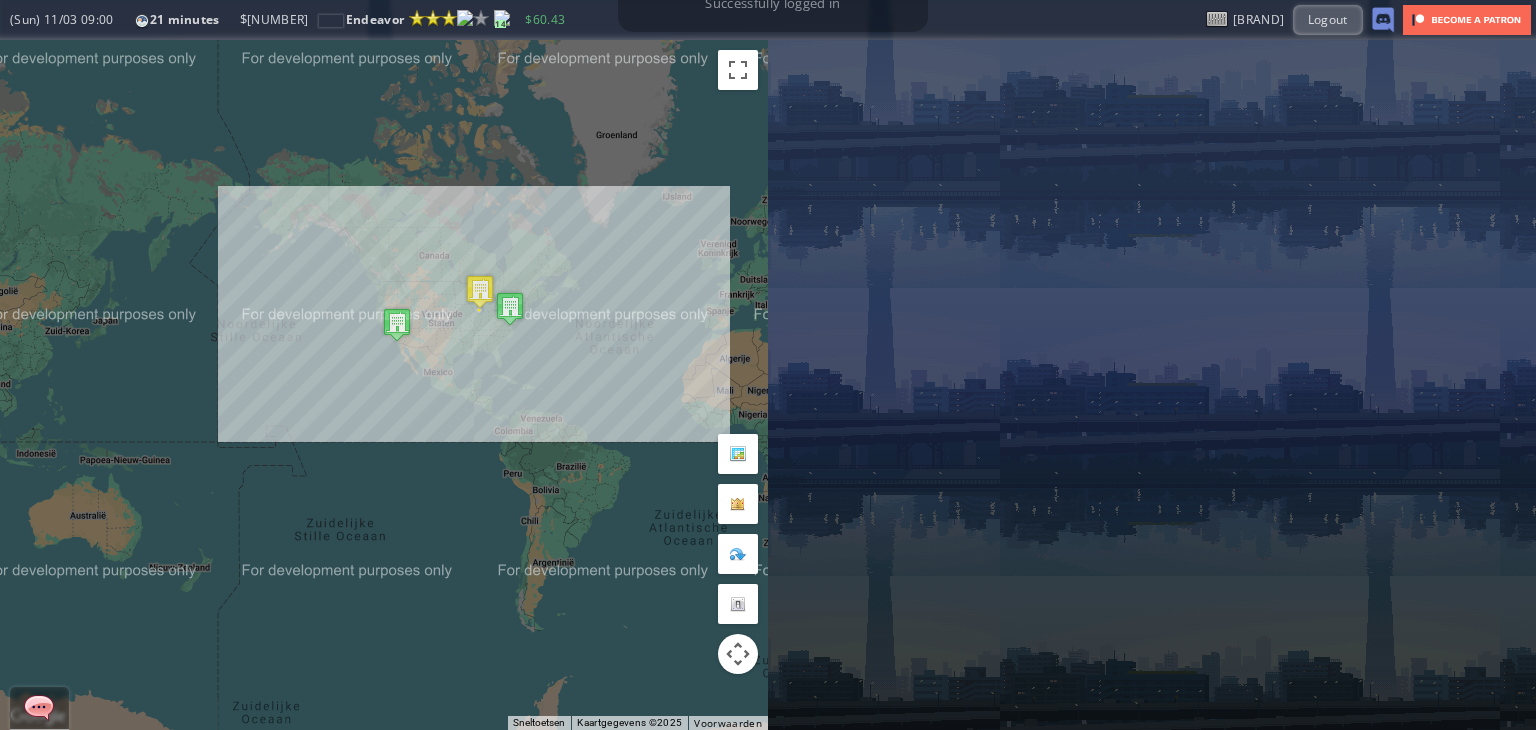 drag, startPoint x: 616, startPoint y: 453, endPoint x: 358, endPoint y: 452, distance: 258.00195 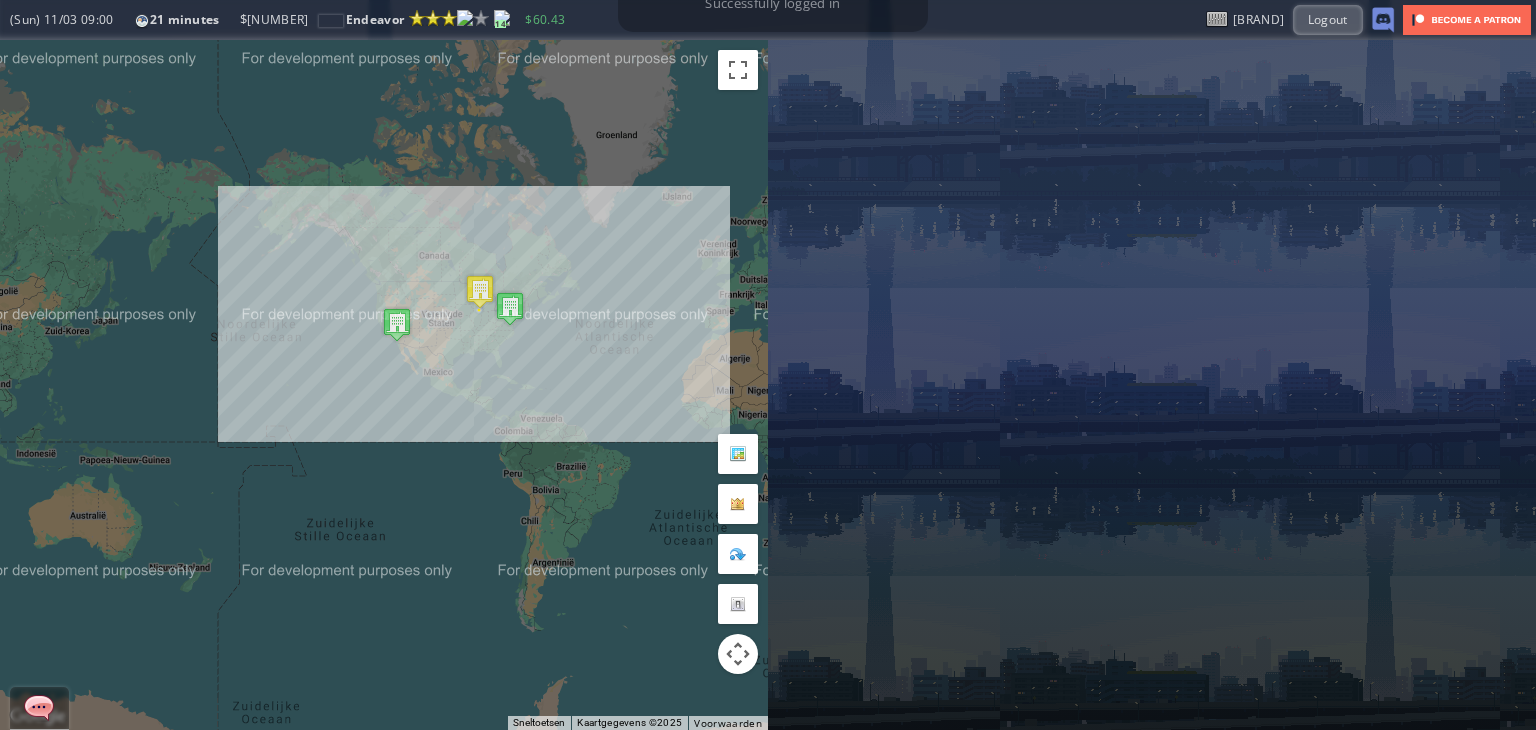 click on "Druk op de pijltoetsen om te navigeren." at bounding box center [384, 385] 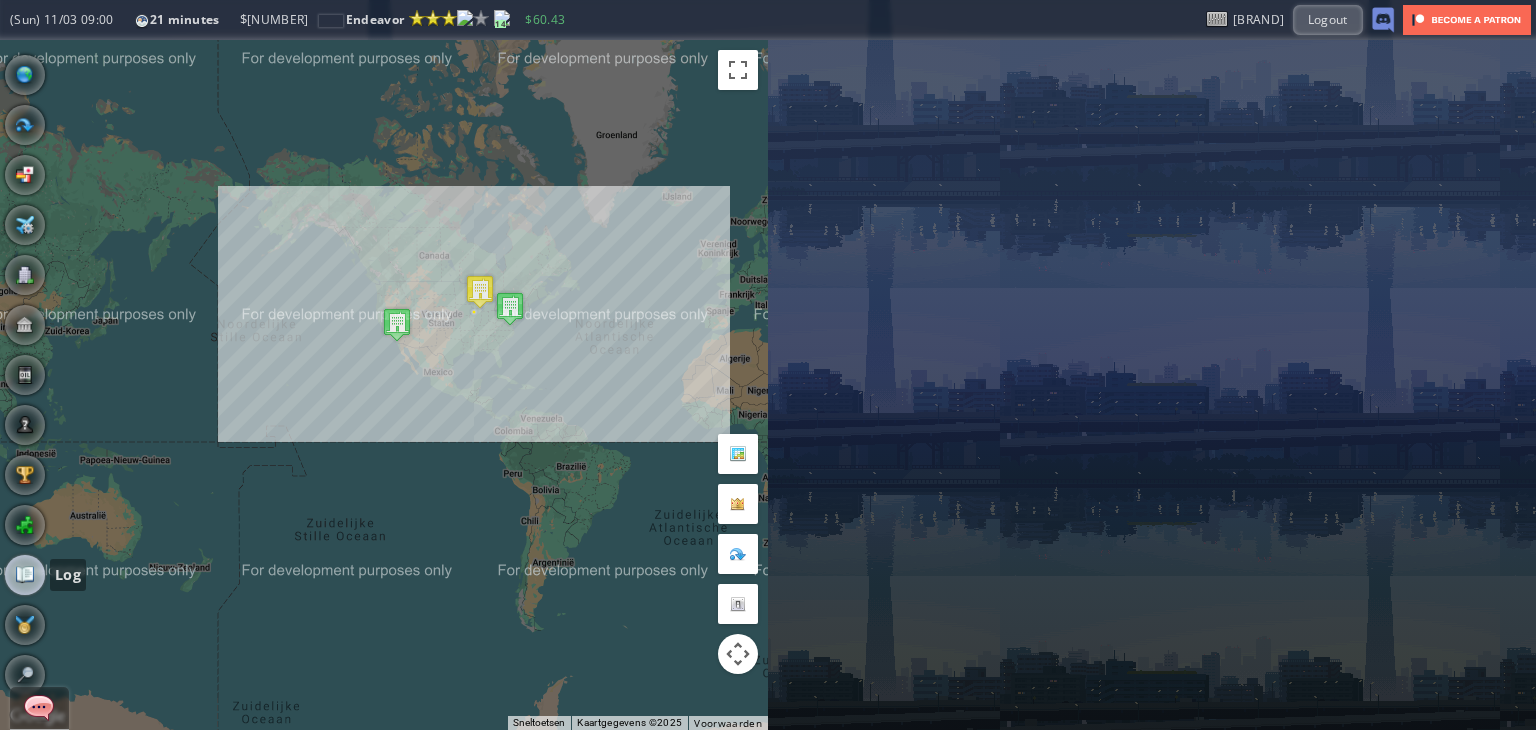 click at bounding box center (25, 575) 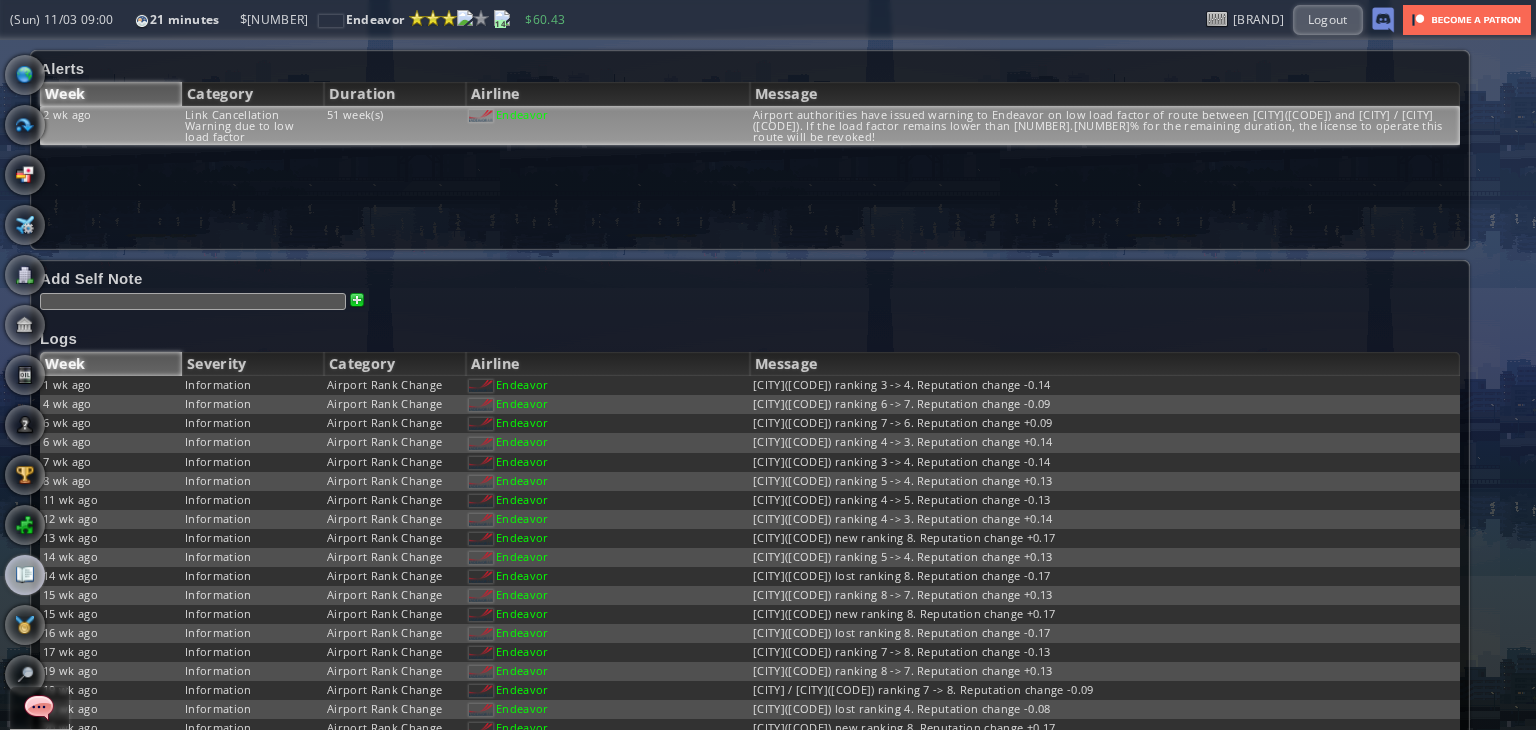 click on "Endeavor" at bounding box center (608, 125) 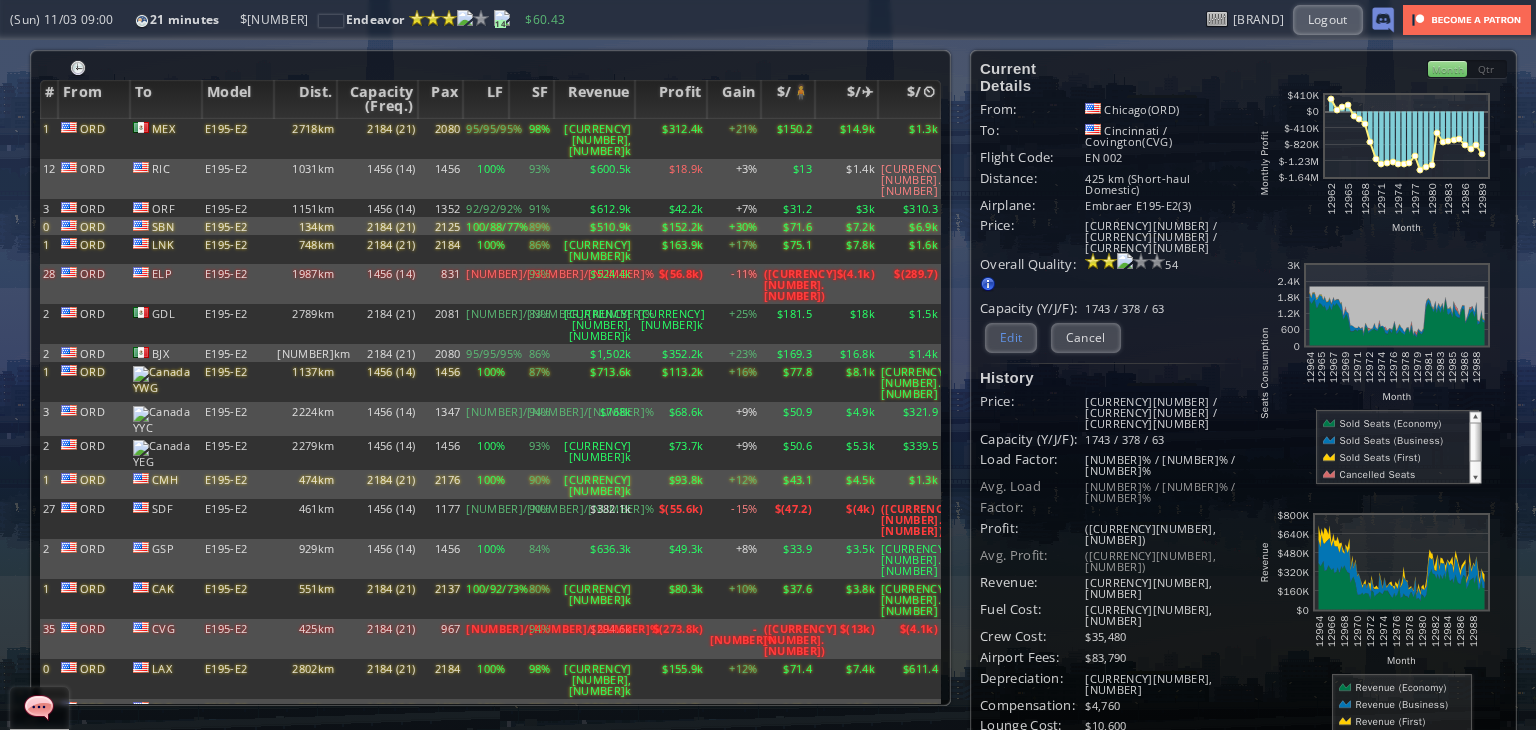 click on "Edit" at bounding box center [1011, 337] 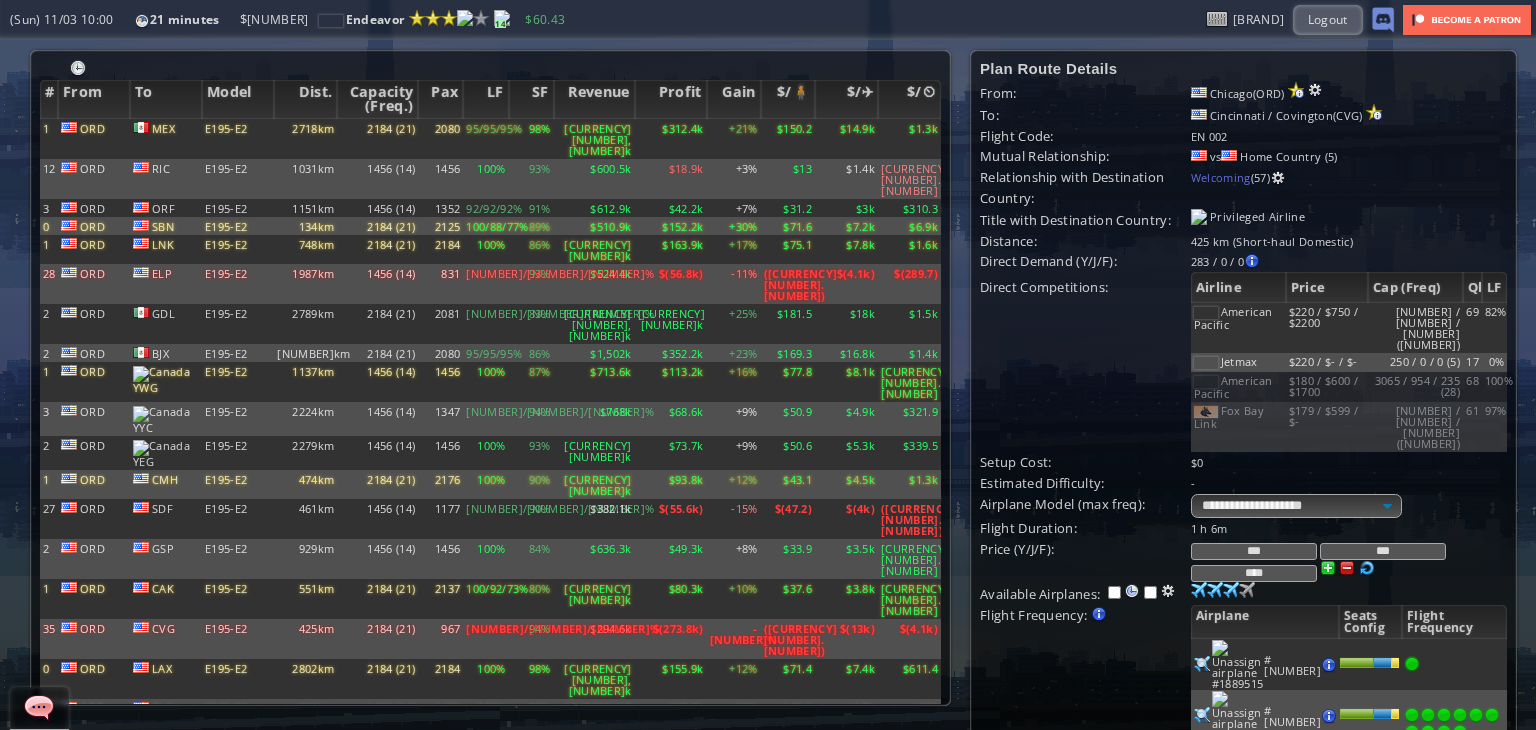 click on "***" at bounding box center [1254, 551] 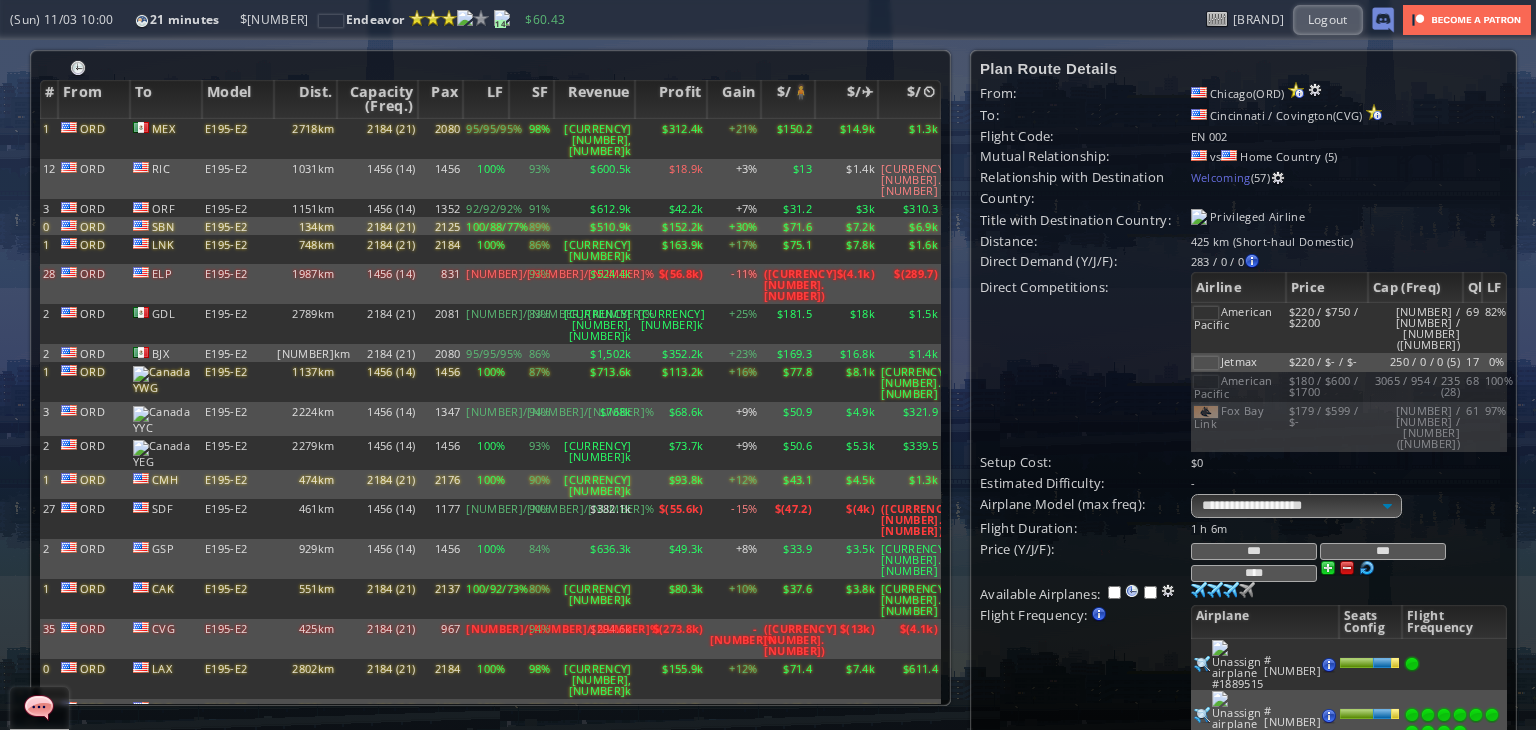 click on "***" at bounding box center (1254, 551) 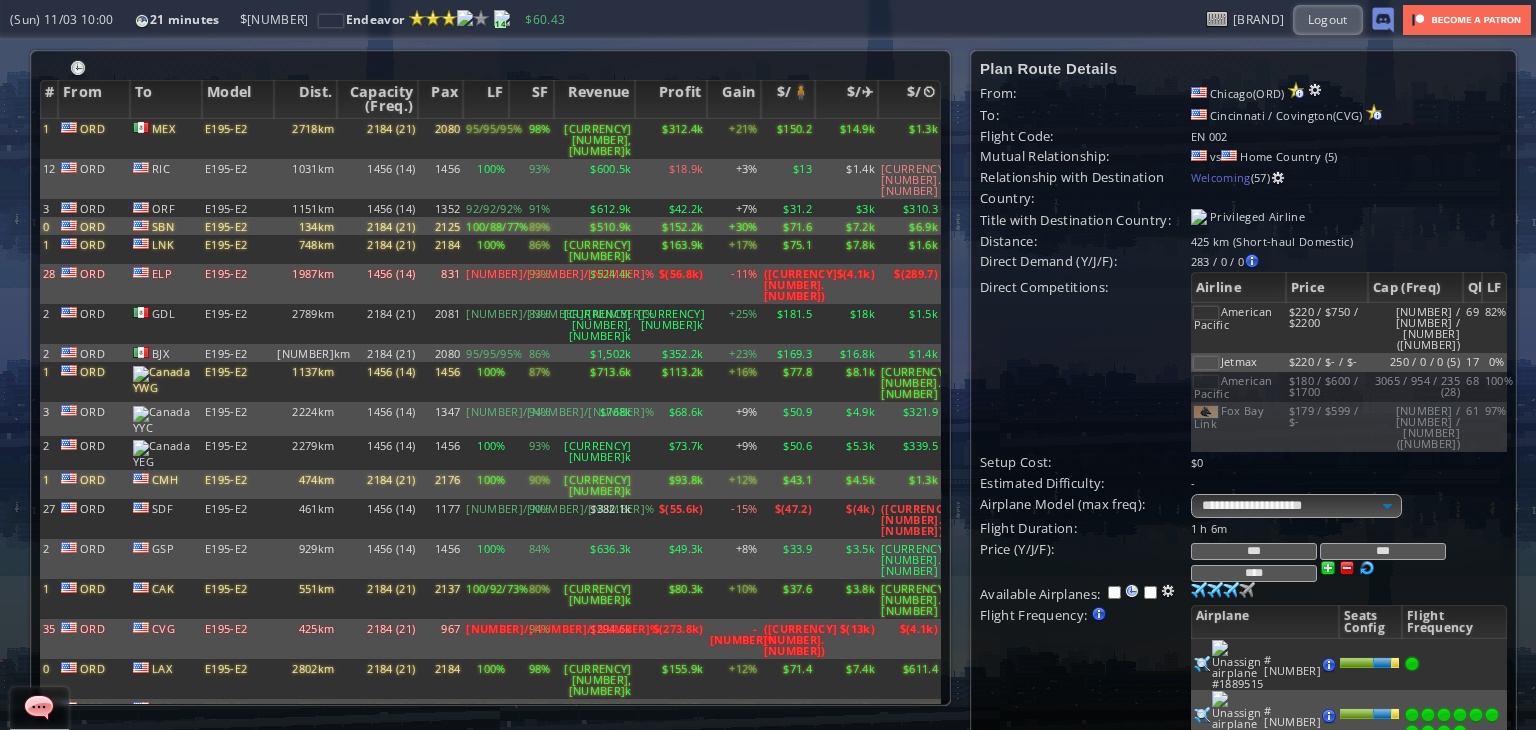 click on "***" at bounding box center (1254, 551) 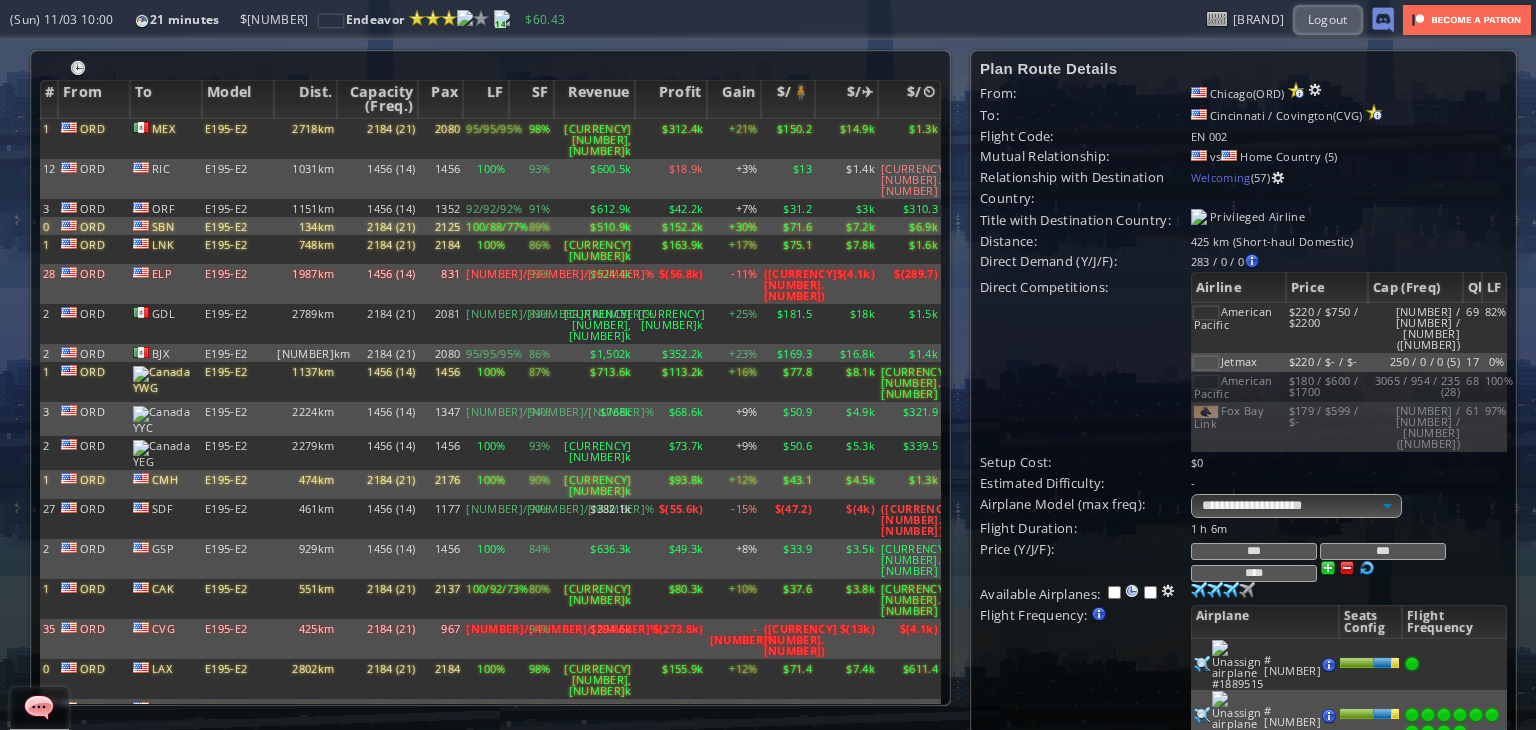 click on "***" at bounding box center [1254, 551] 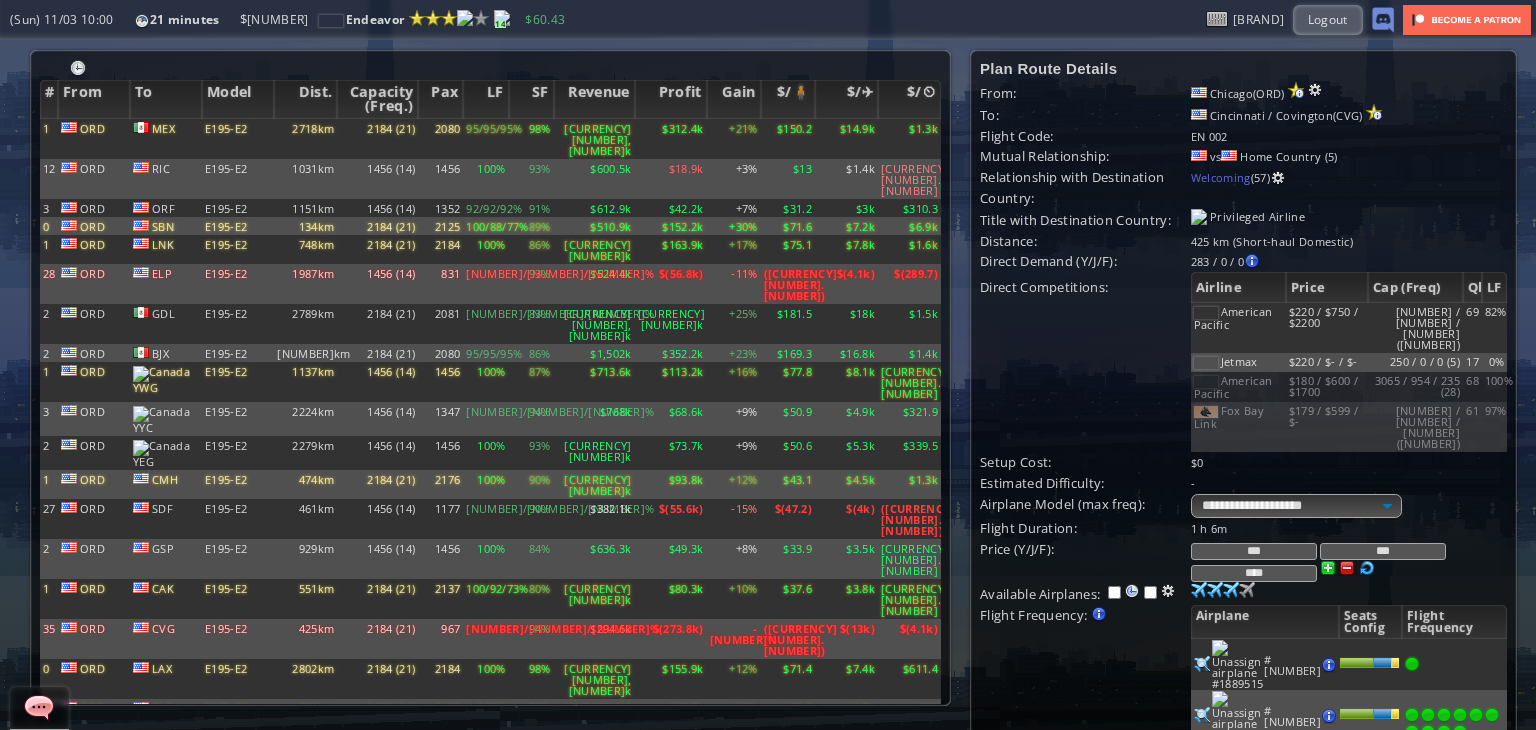 click on "***" at bounding box center (1254, 551) 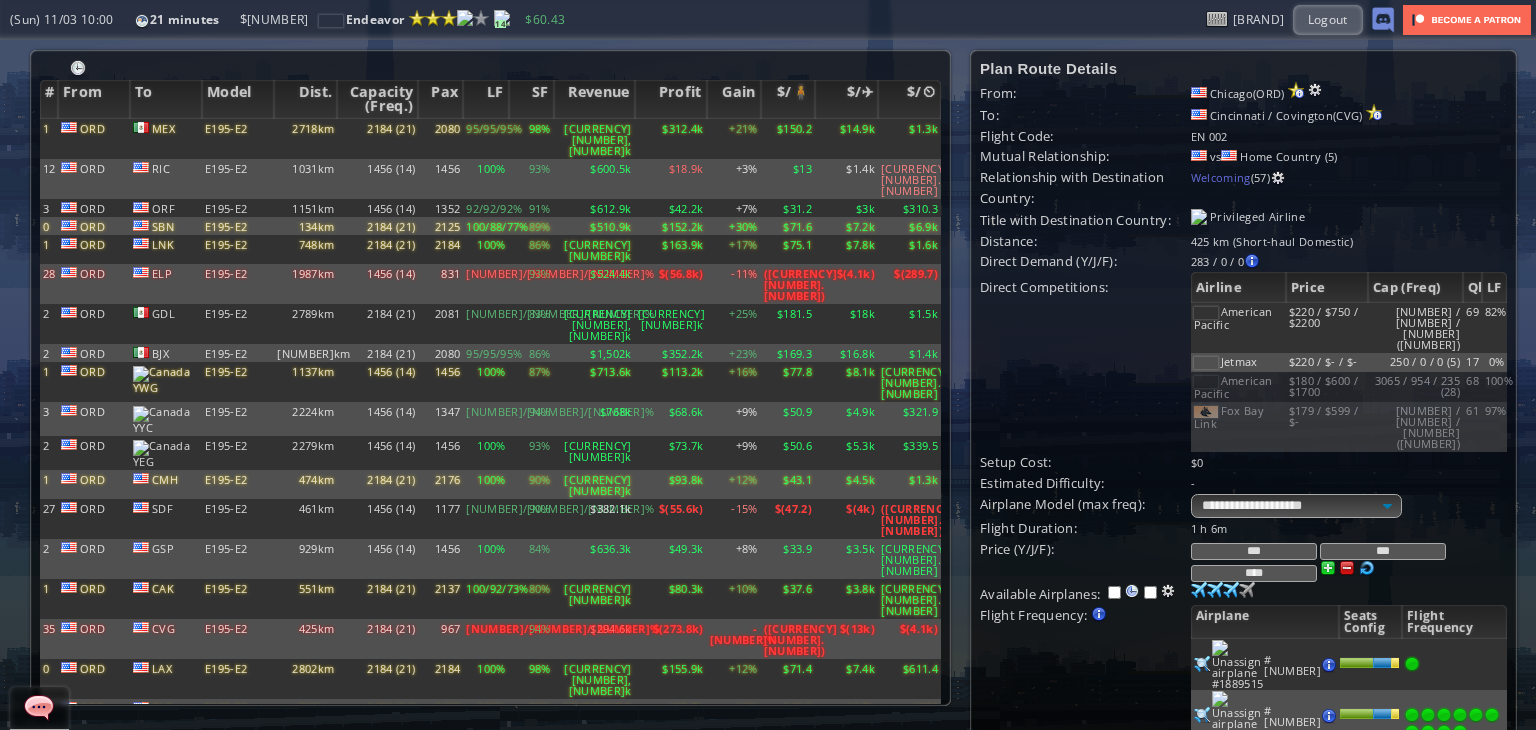 scroll, scrollTop: 100, scrollLeft: 0, axis: vertical 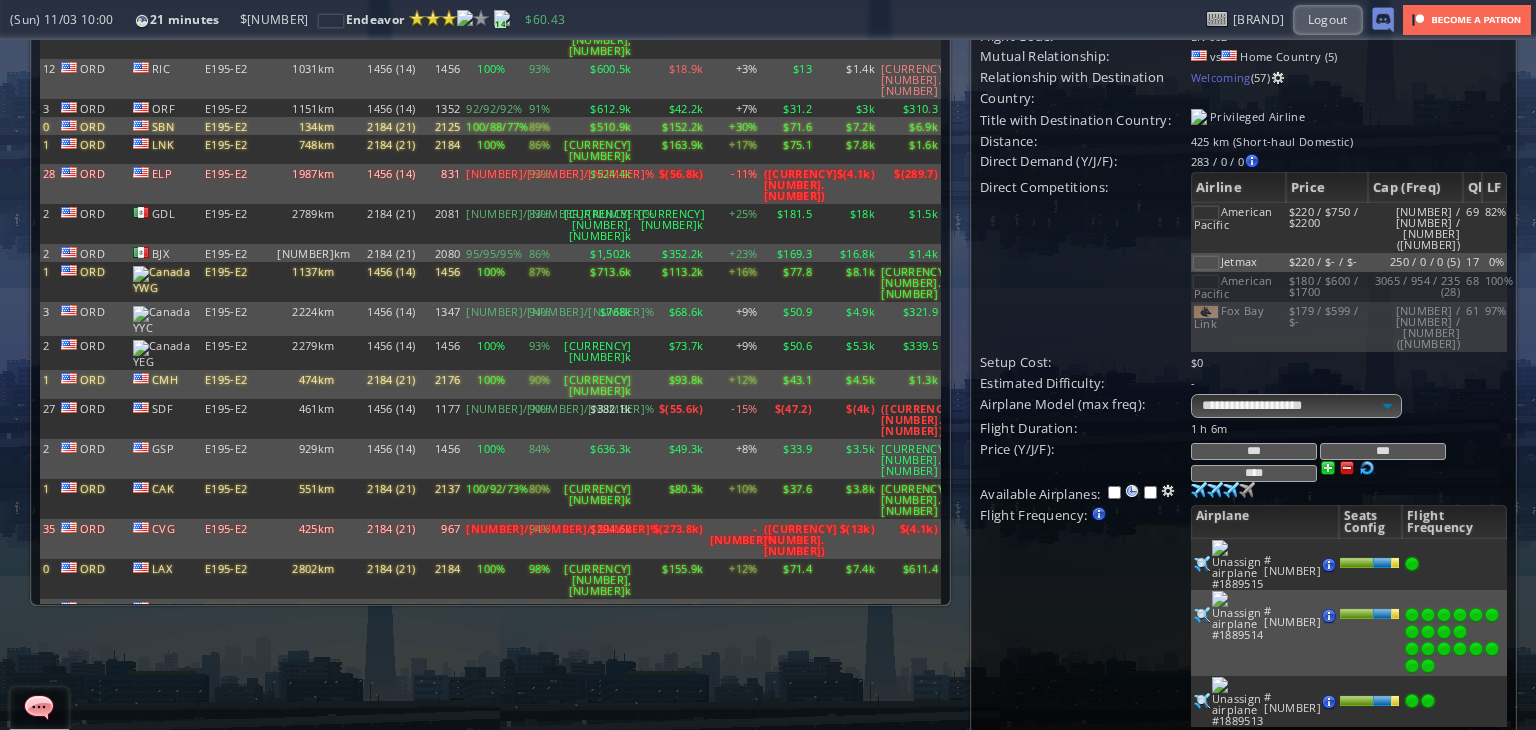 click on "Update" at bounding box center [1021, 824] 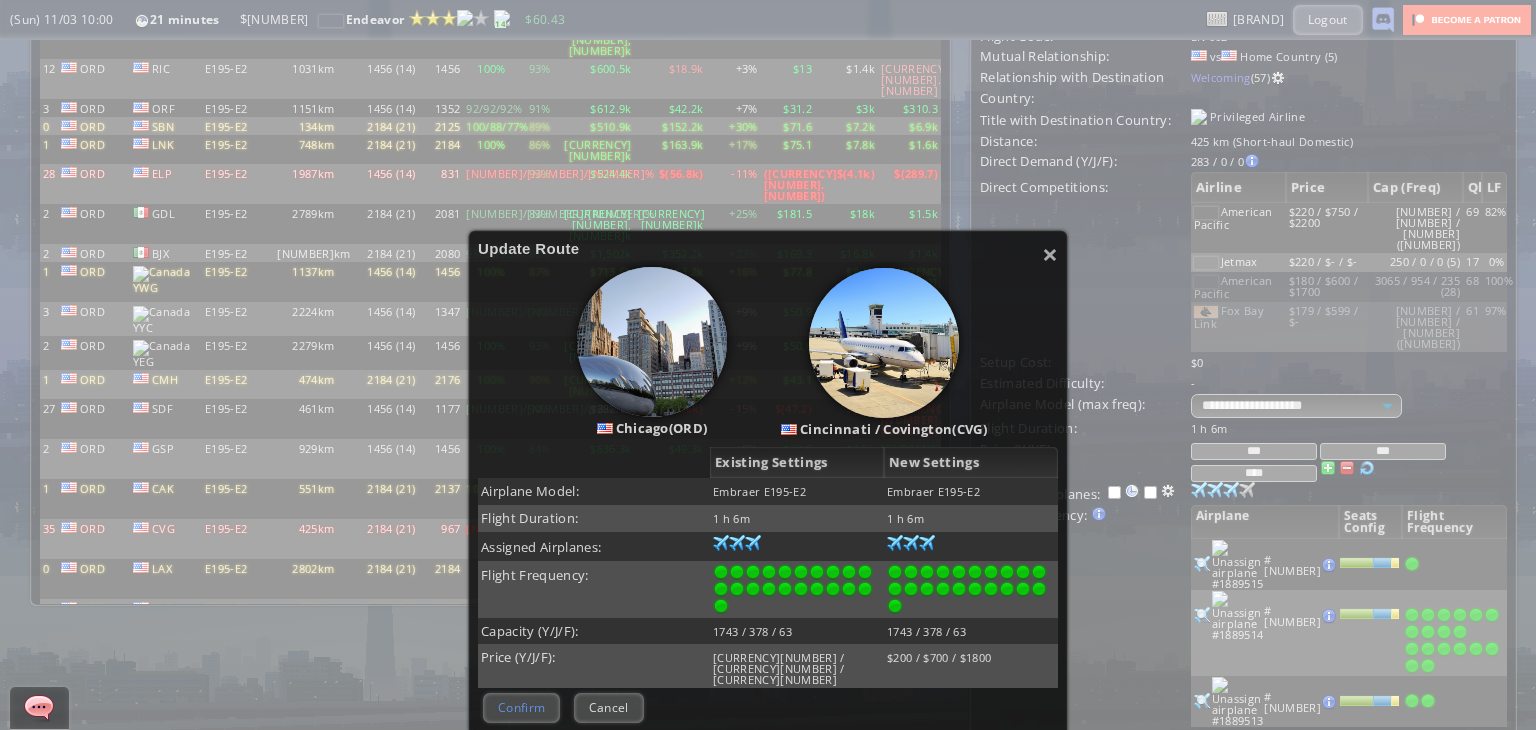 click on "Confirm" at bounding box center [521, 707] 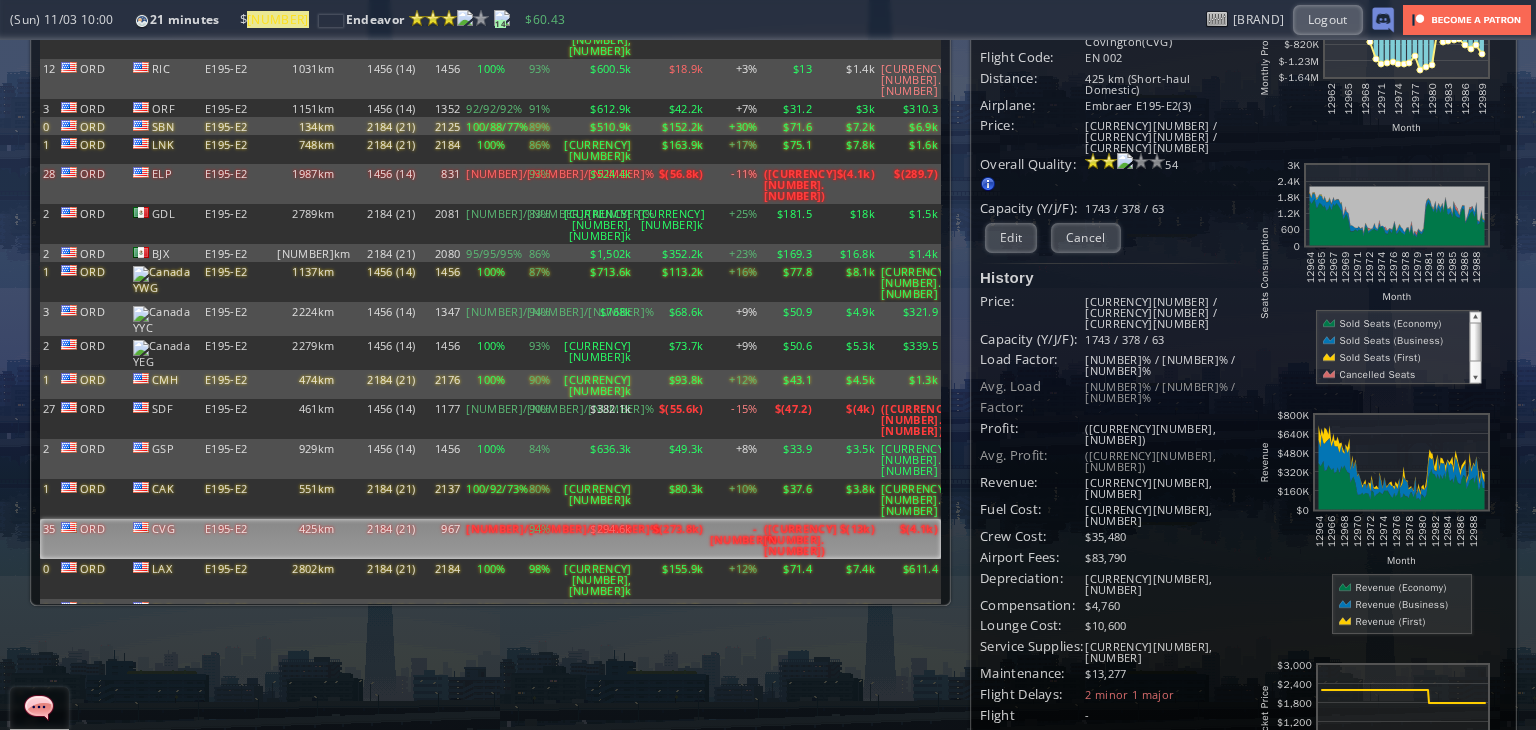 click on "967" at bounding box center (440, 39) 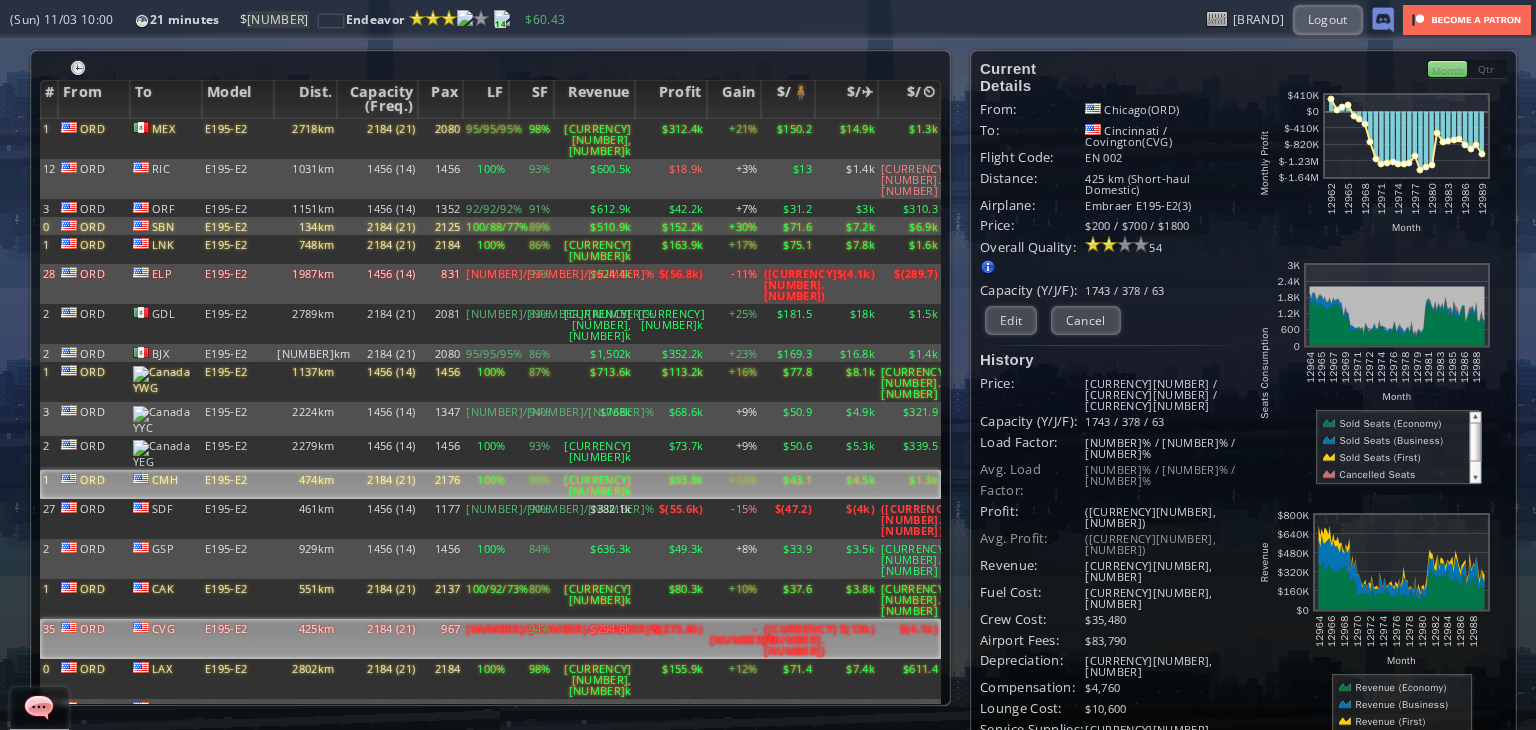 scroll, scrollTop: 0, scrollLeft: 0, axis: both 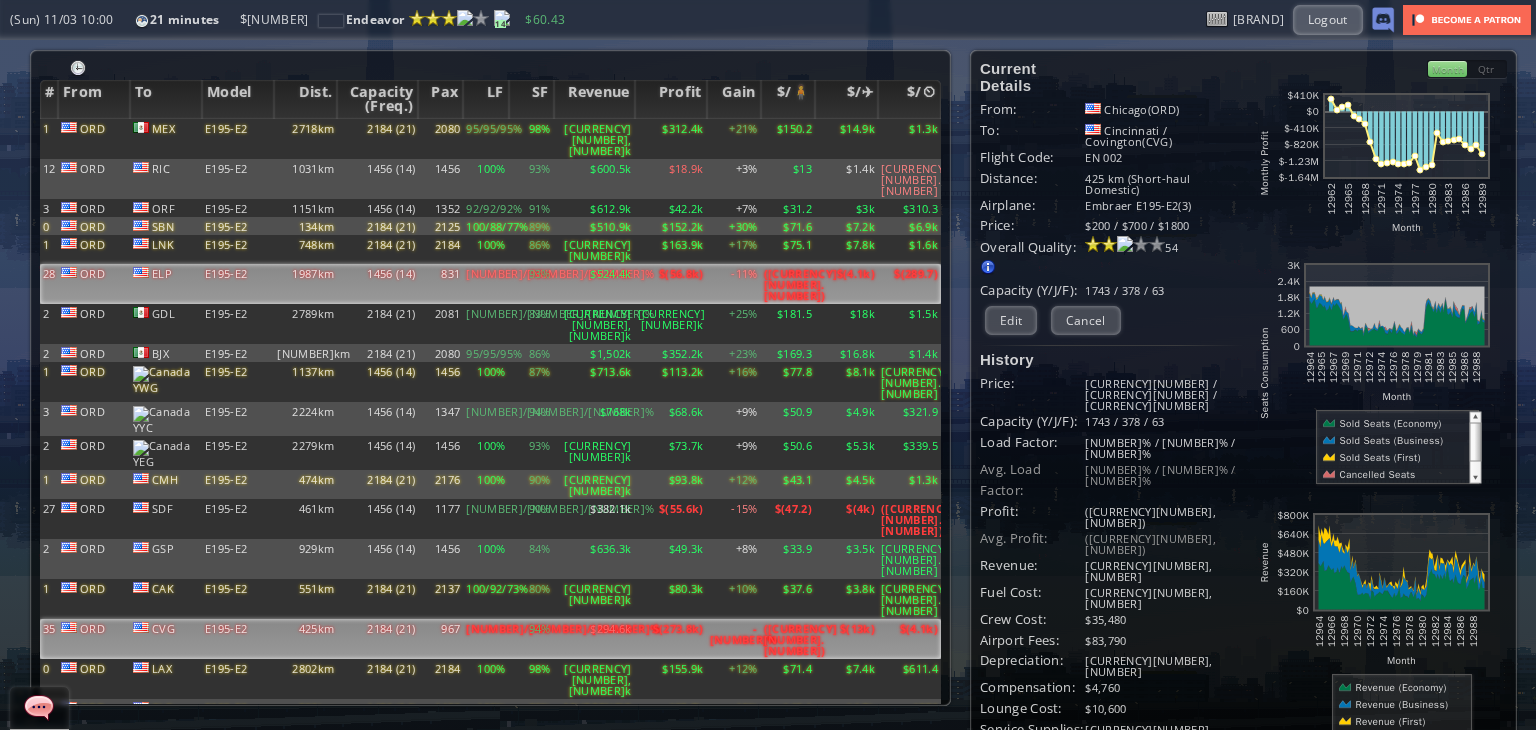 click on "$524.4k" at bounding box center [594, 139] 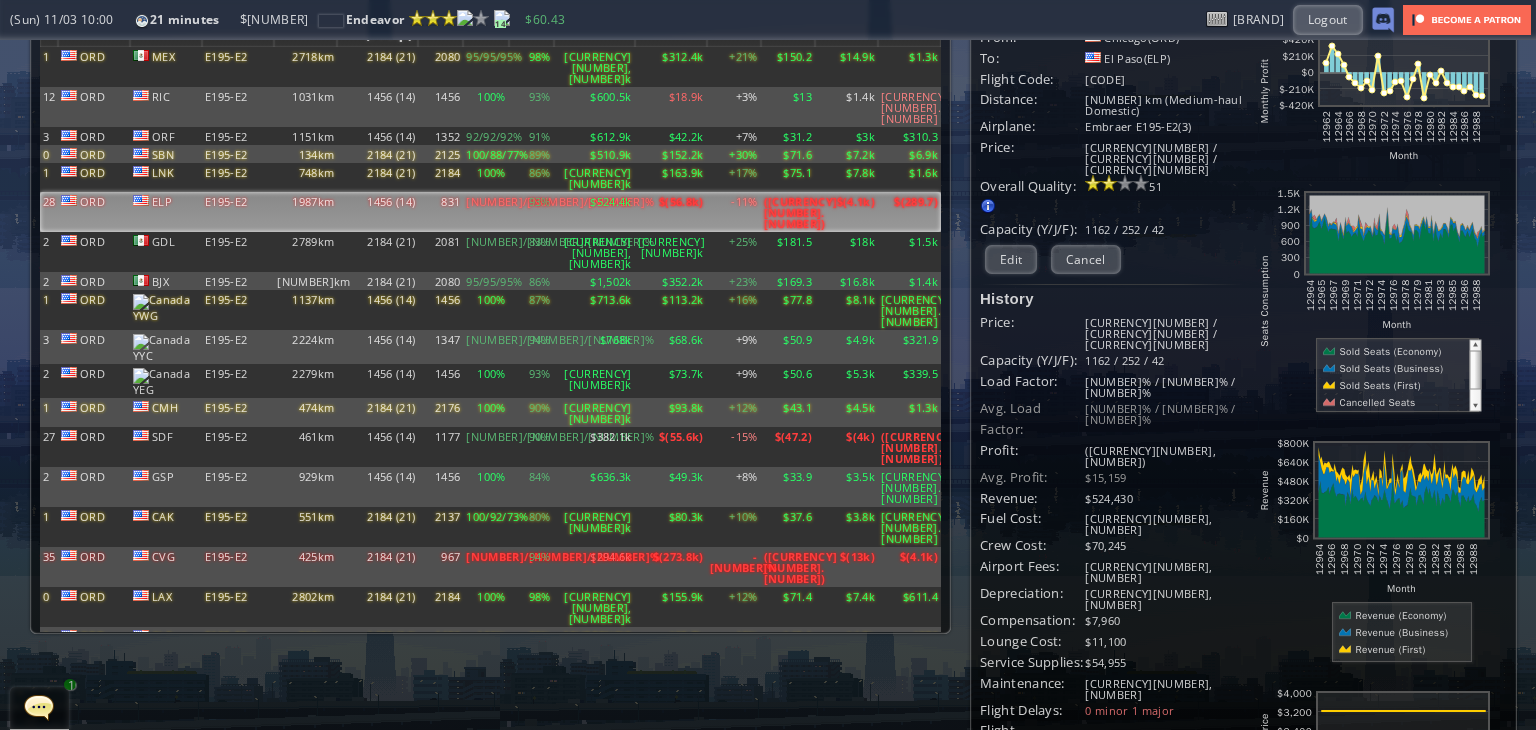 scroll, scrollTop: 66, scrollLeft: 0, axis: vertical 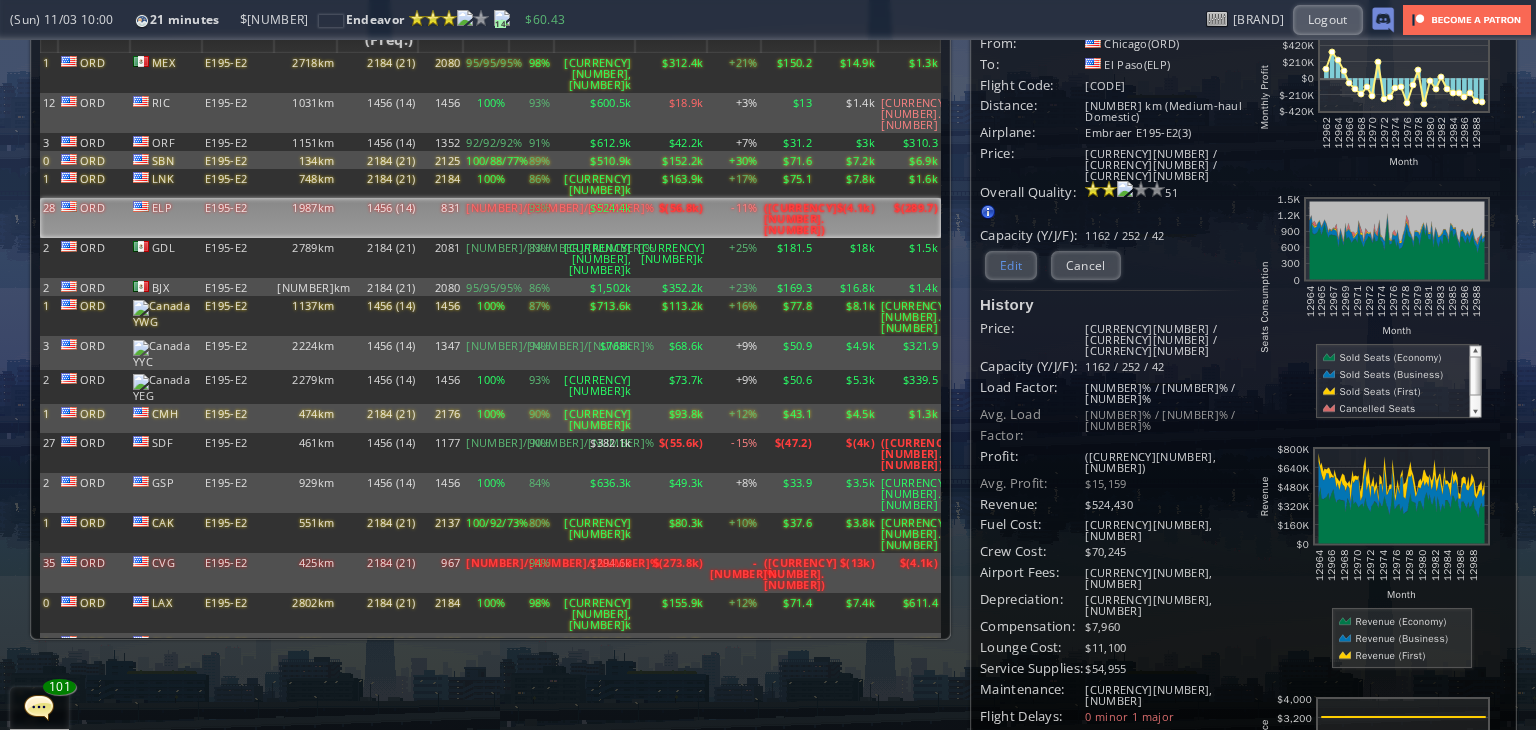 click on "Edit" at bounding box center [1011, 265] 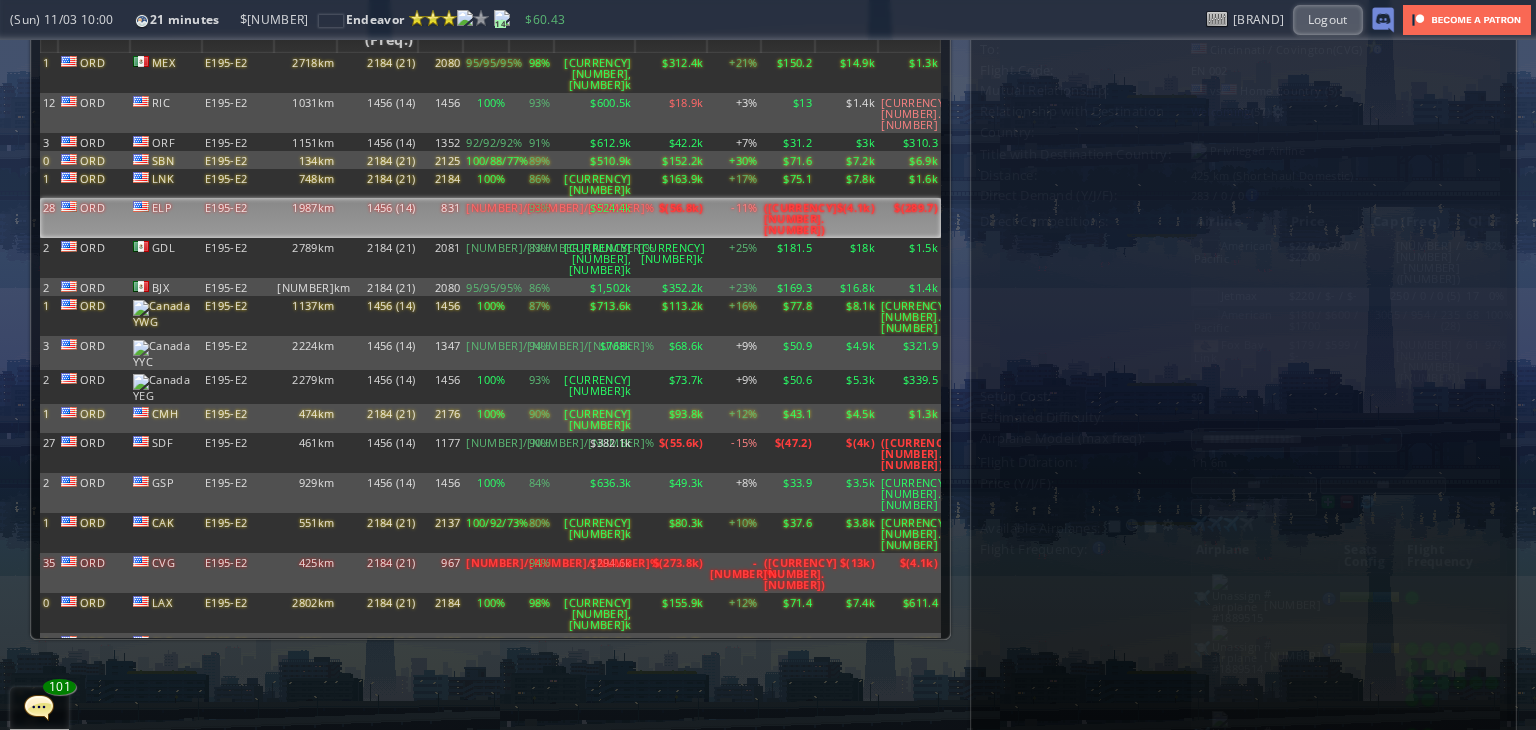 scroll, scrollTop: 0, scrollLeft: 0, axis: both 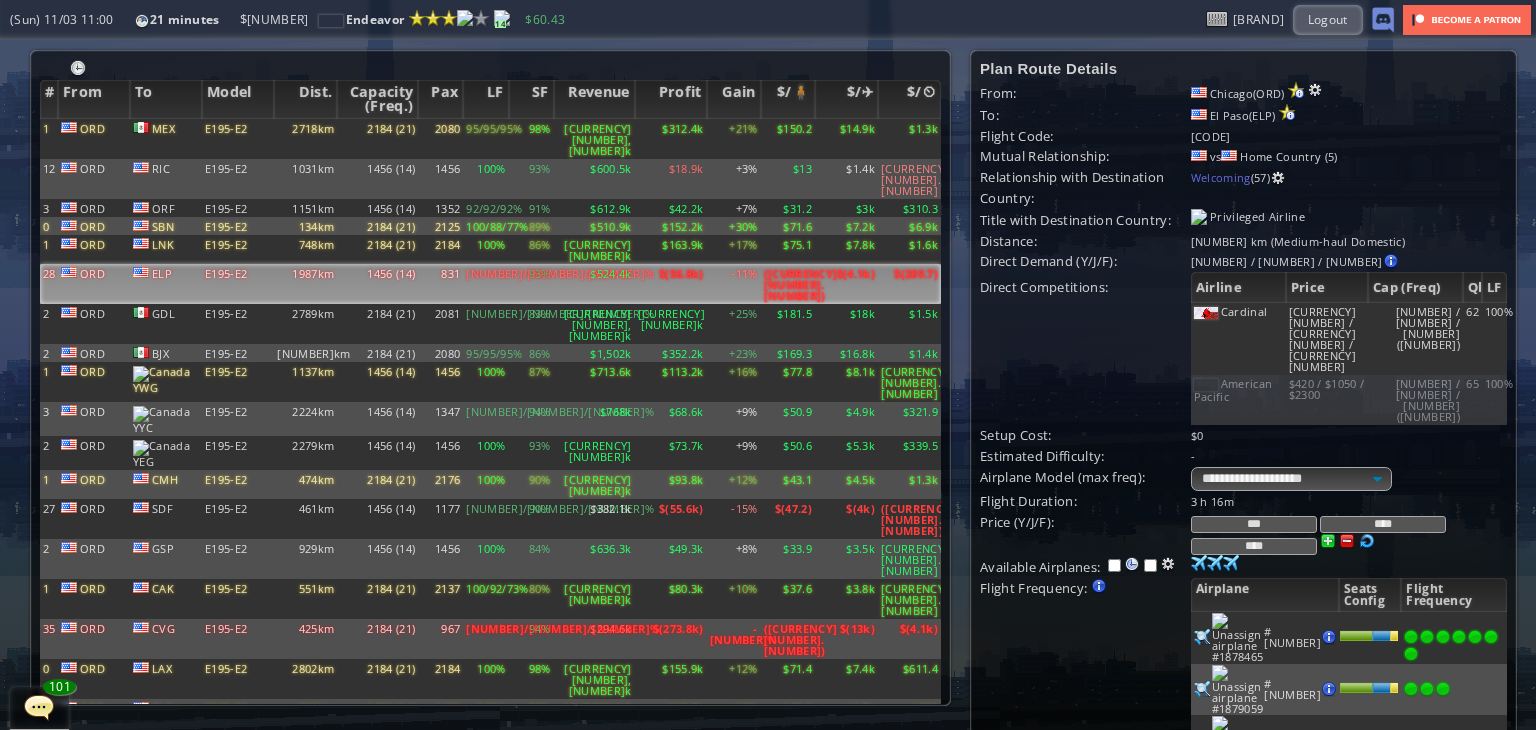 drag, startPoint x: 1296, startPoint y: 457, endPoint x: 1151, endPoint y: 457, distance: 145 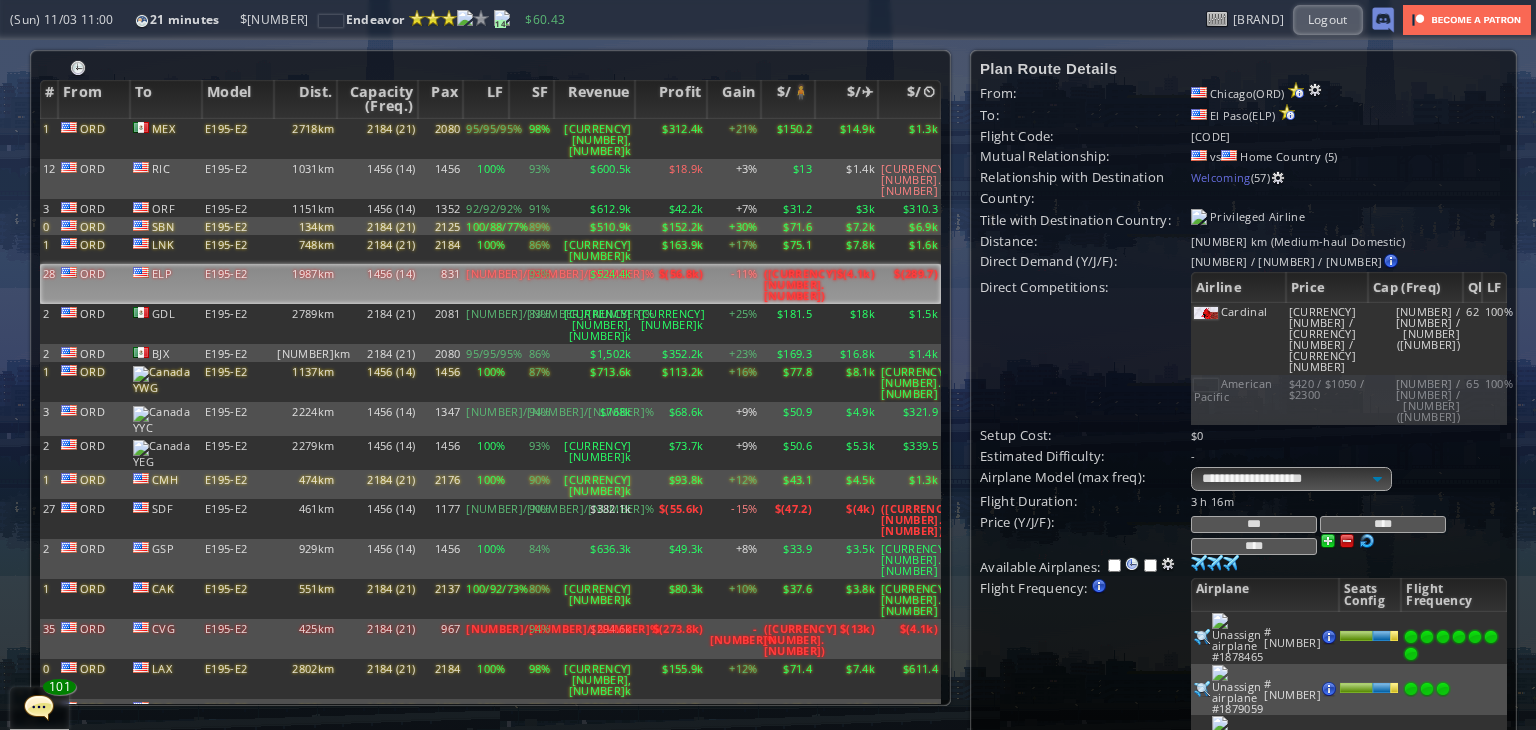 click on "Price (Y/J/F):
***
****
****" at bounding box center (1243, 533) 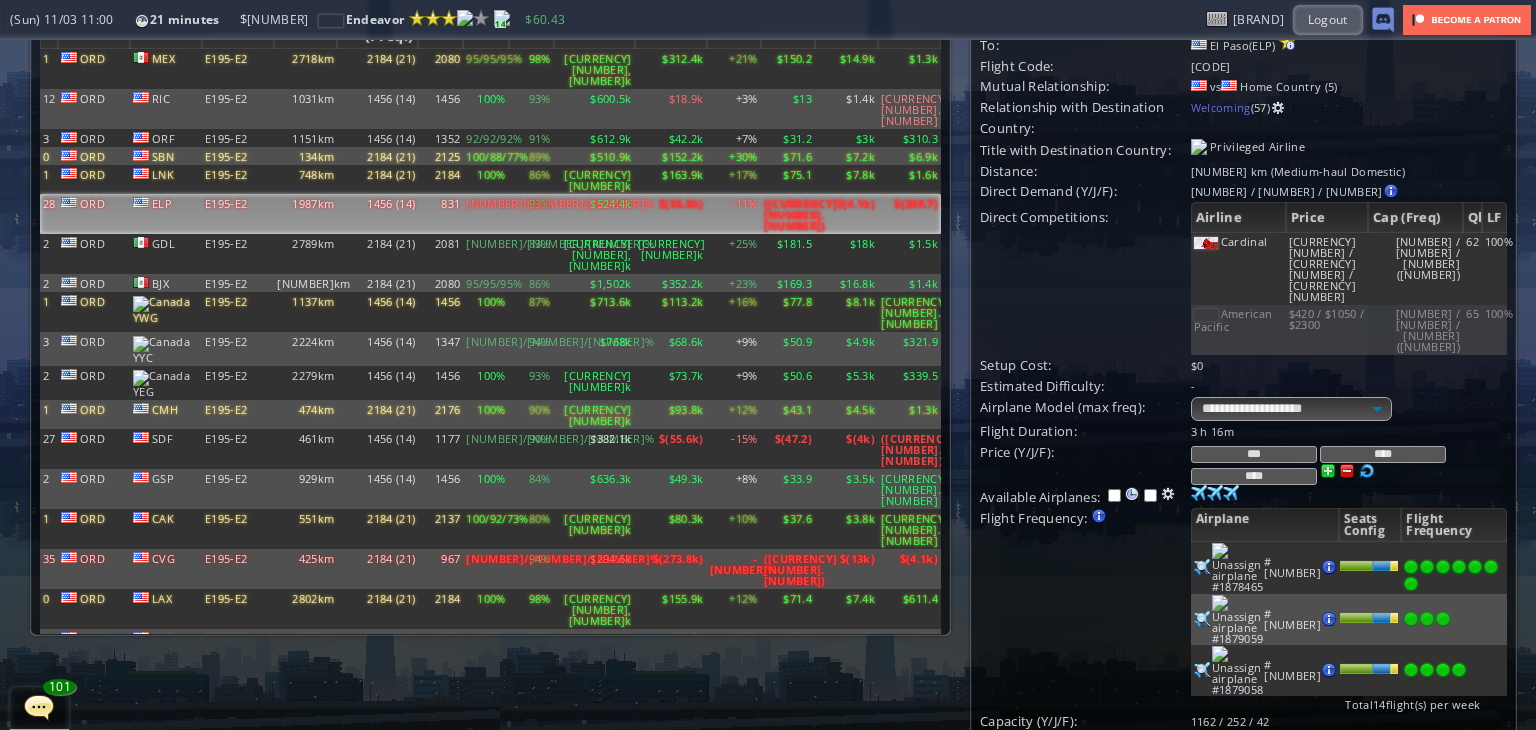 scroll, scrollTop: 100, scrollLeft: 0, axis: vertical 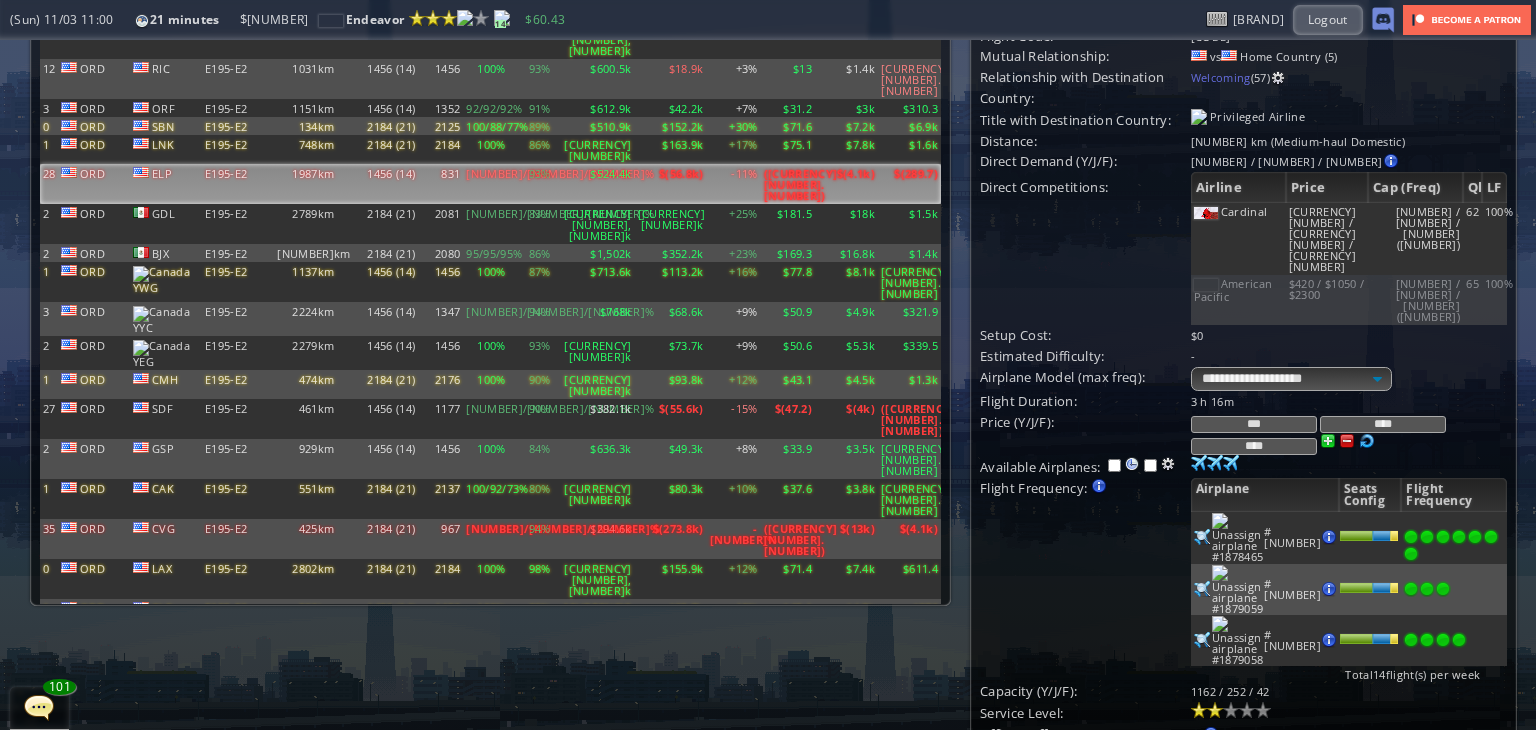 type on "***" 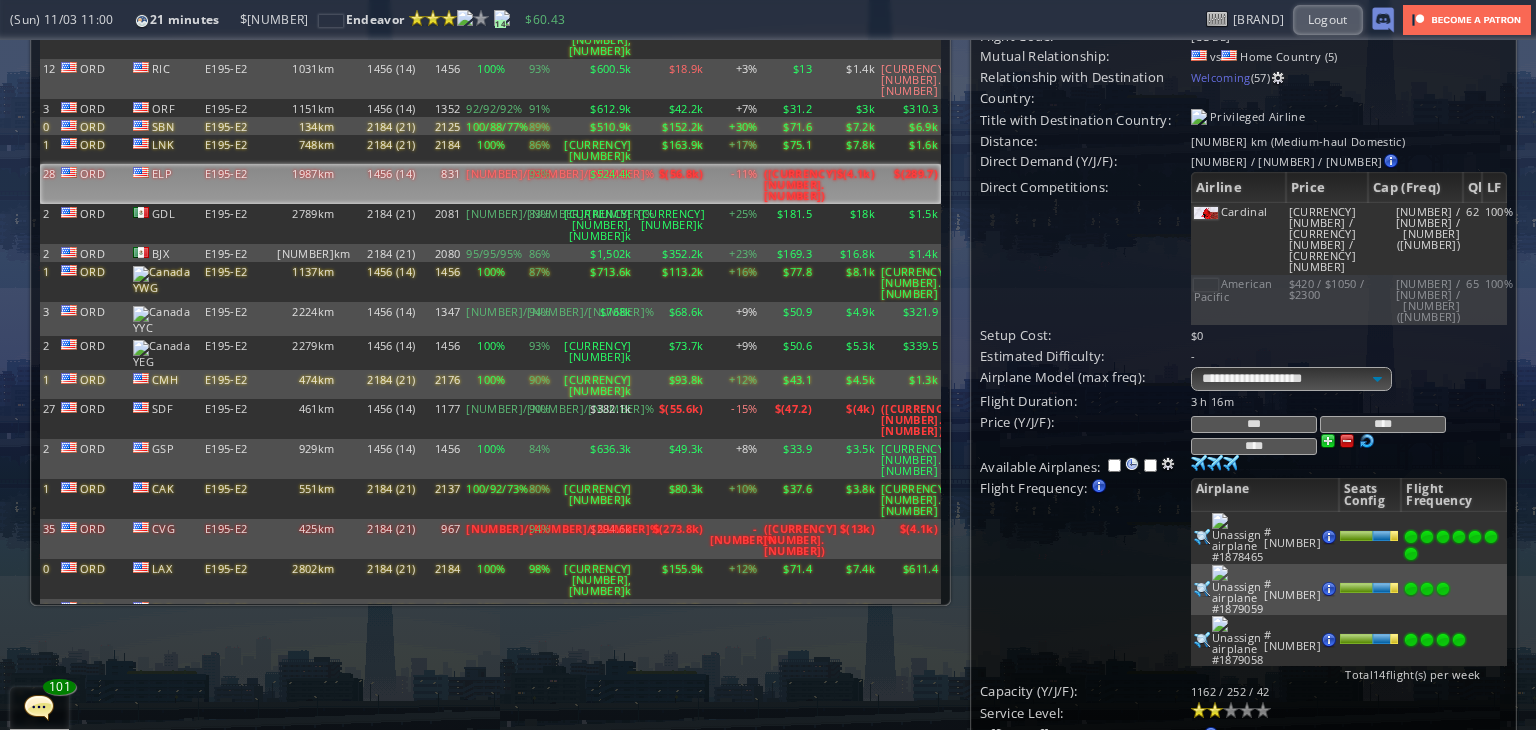 click on "Update" at bounding box center (1021, 763) 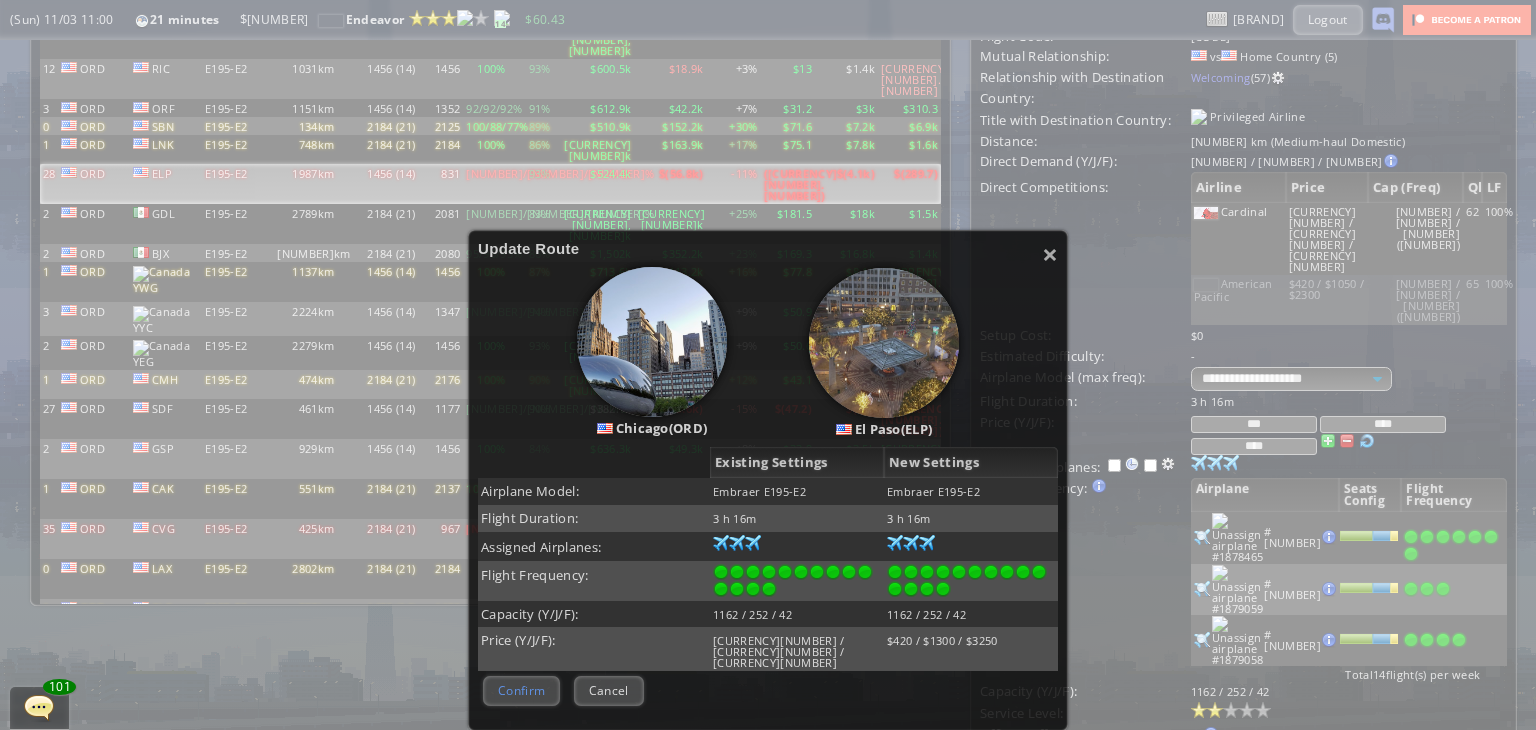 click on "Confirm" at bounding box center (521, 690) 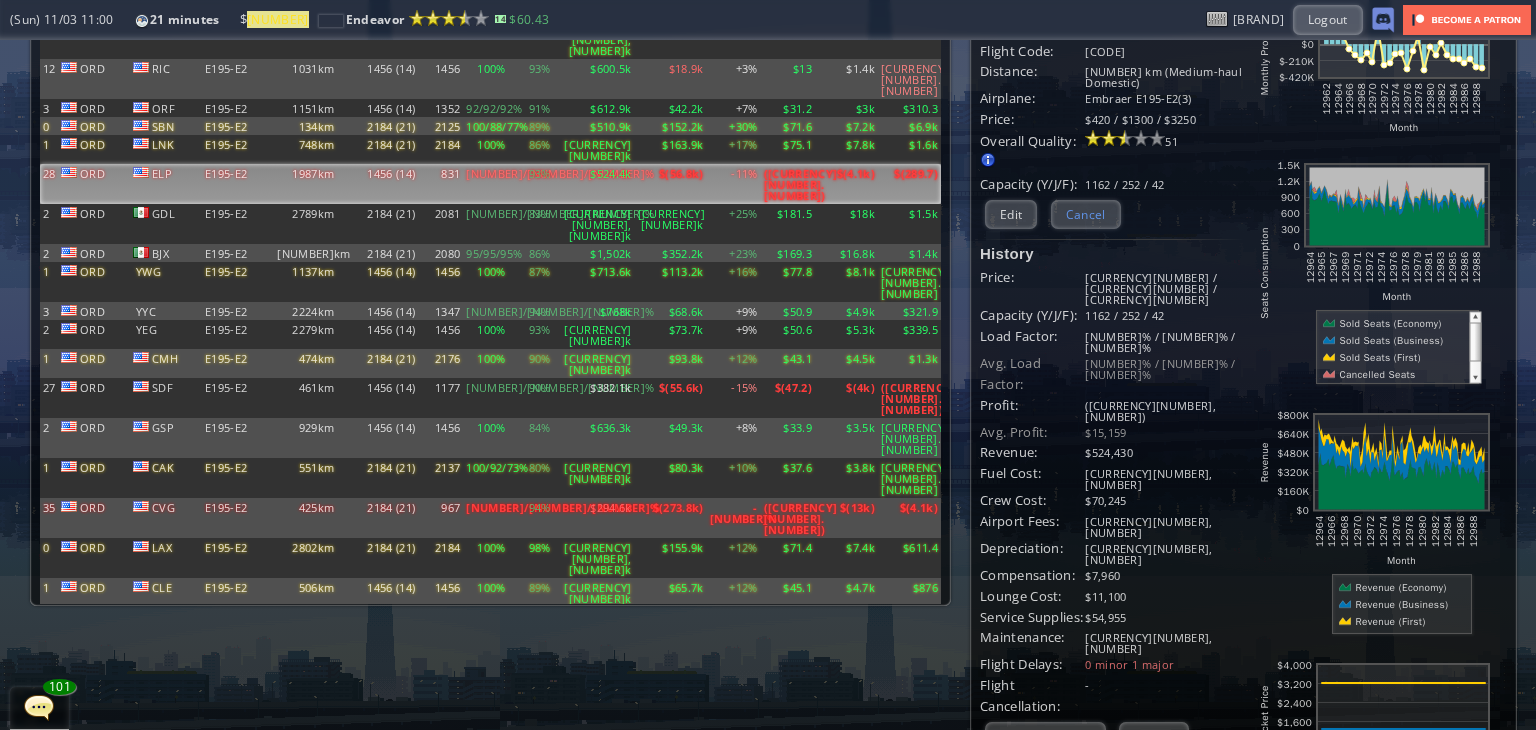 click on "Cancel" at bounding box center (1086, 214) 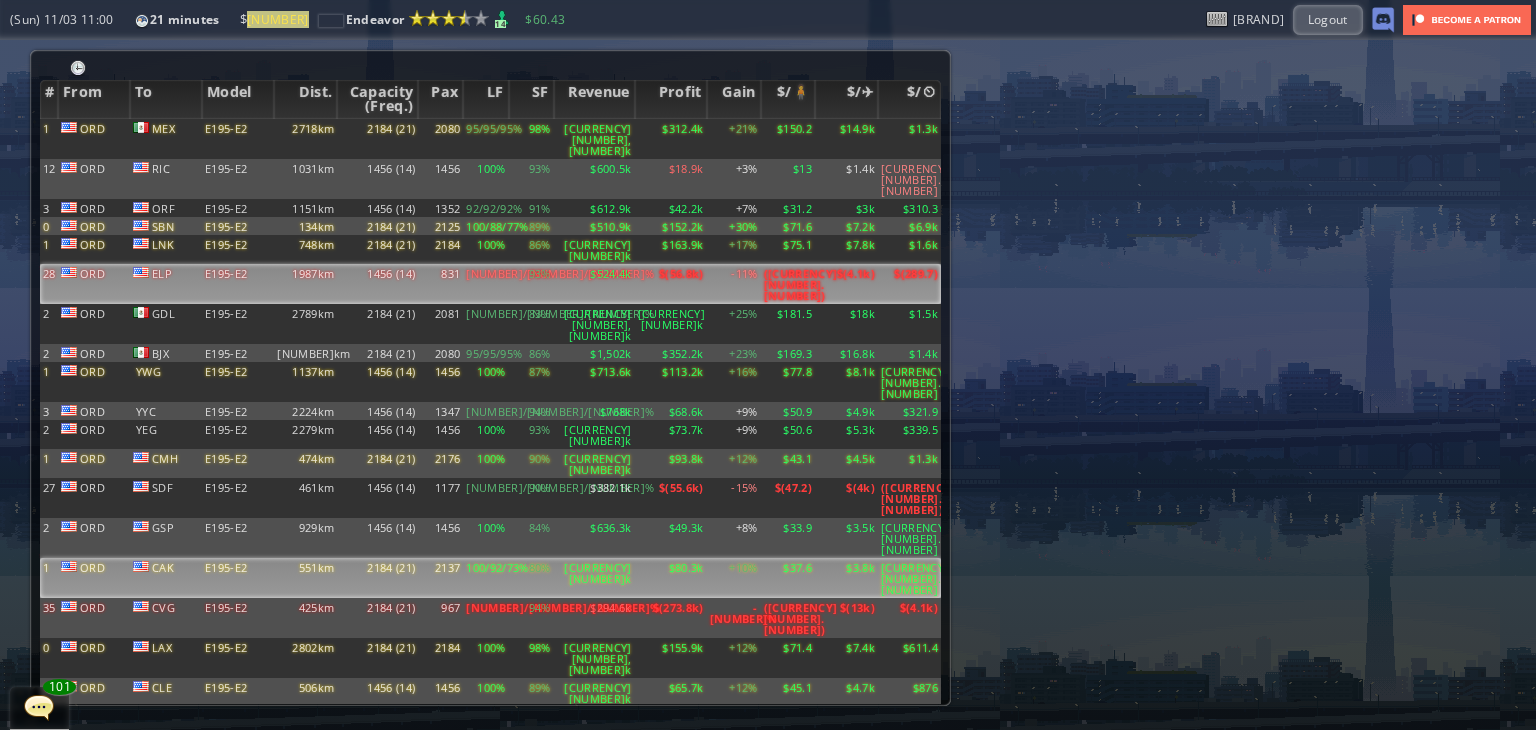 scroll, scrollTop: 0, scrollLeft: 0, axis: both 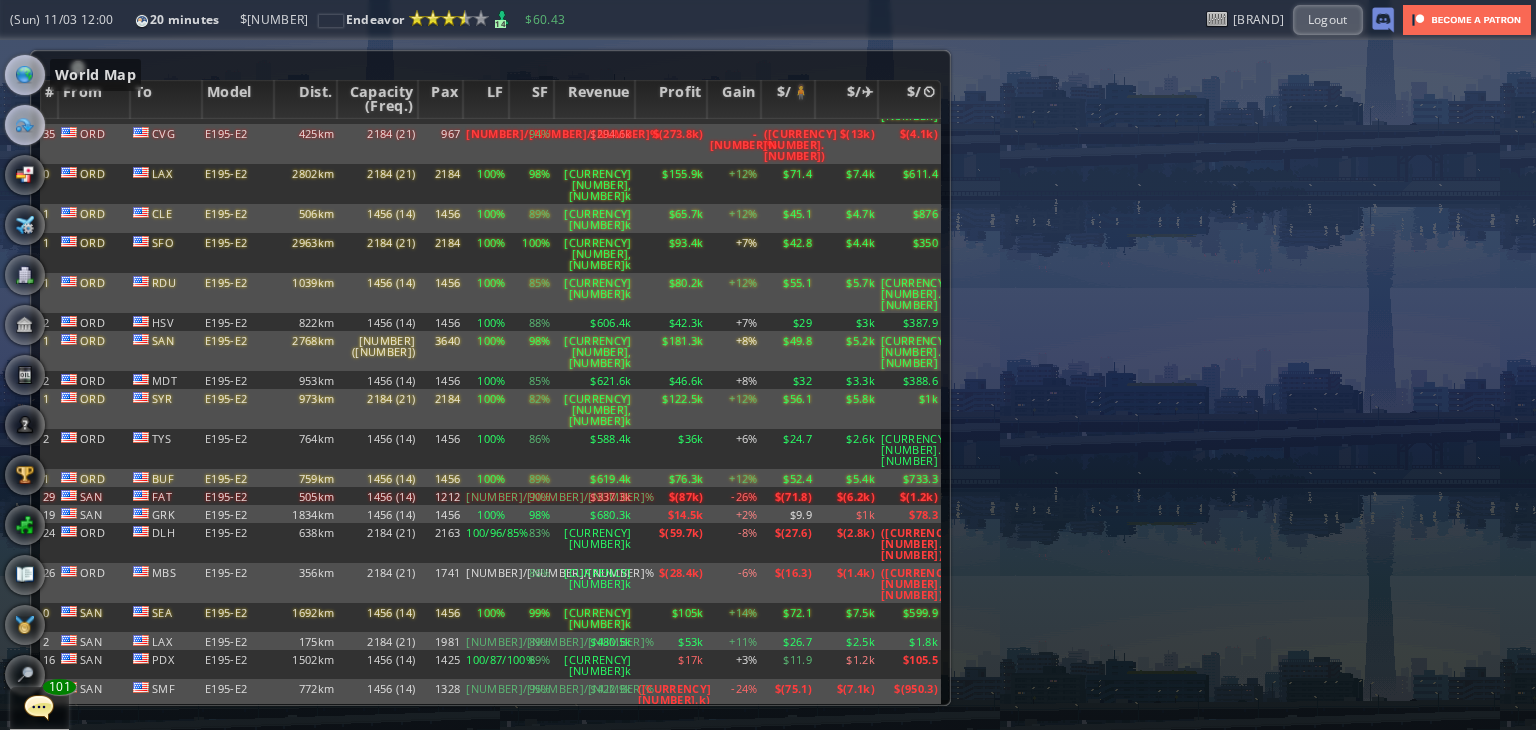 click at bounding box center [25, 75] 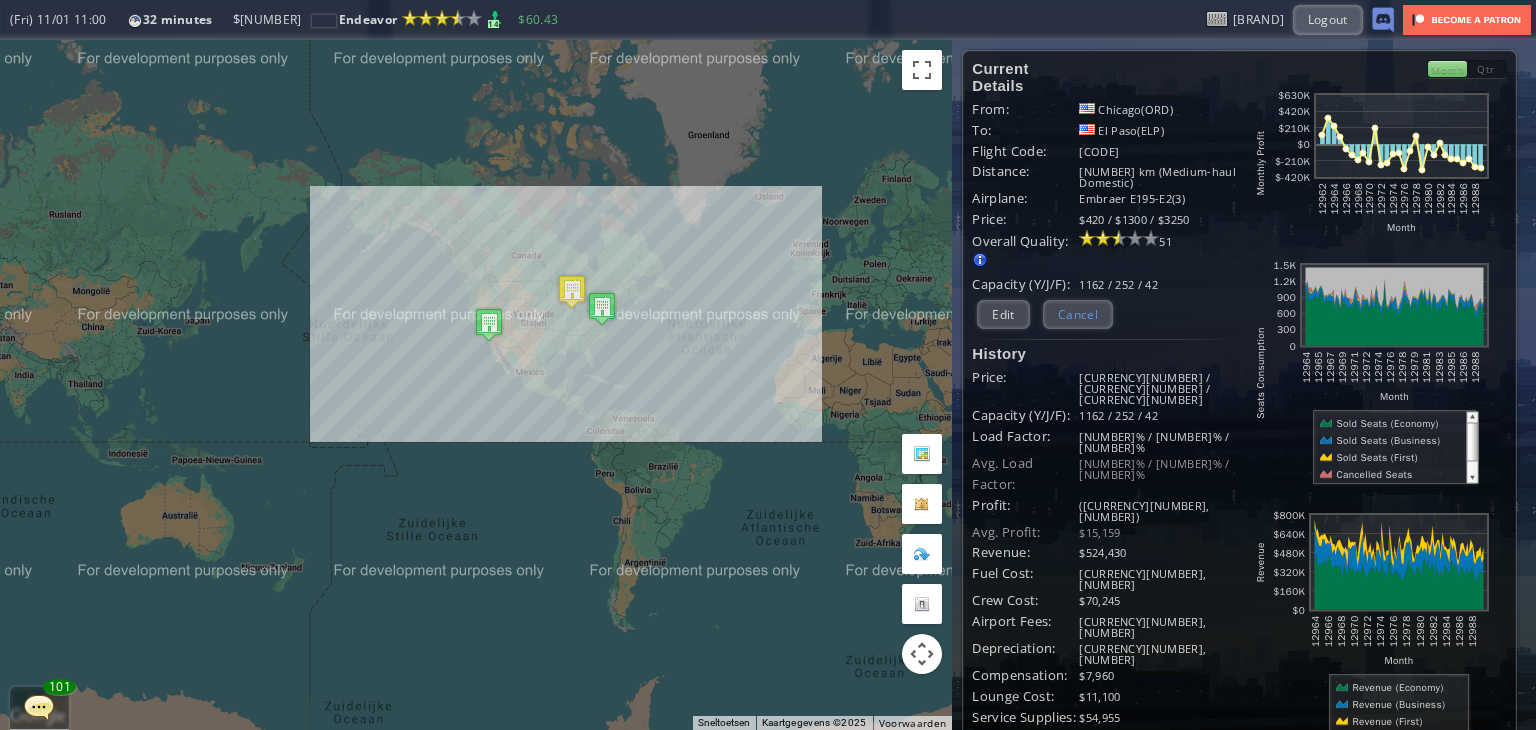 click on "Cancel" at bounding box center [1078, 314] 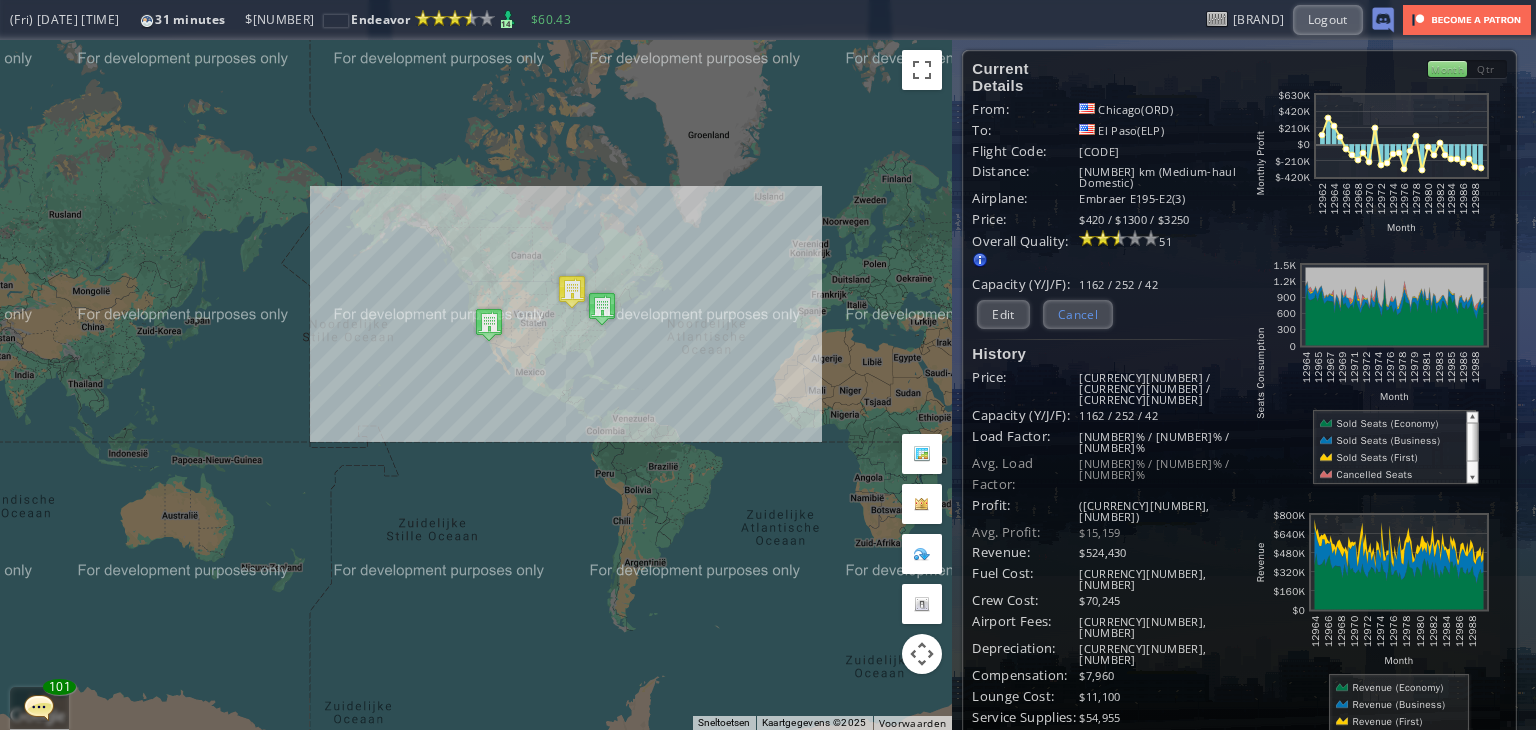 click on "Cancel" at bounding box center (1078, 314) 